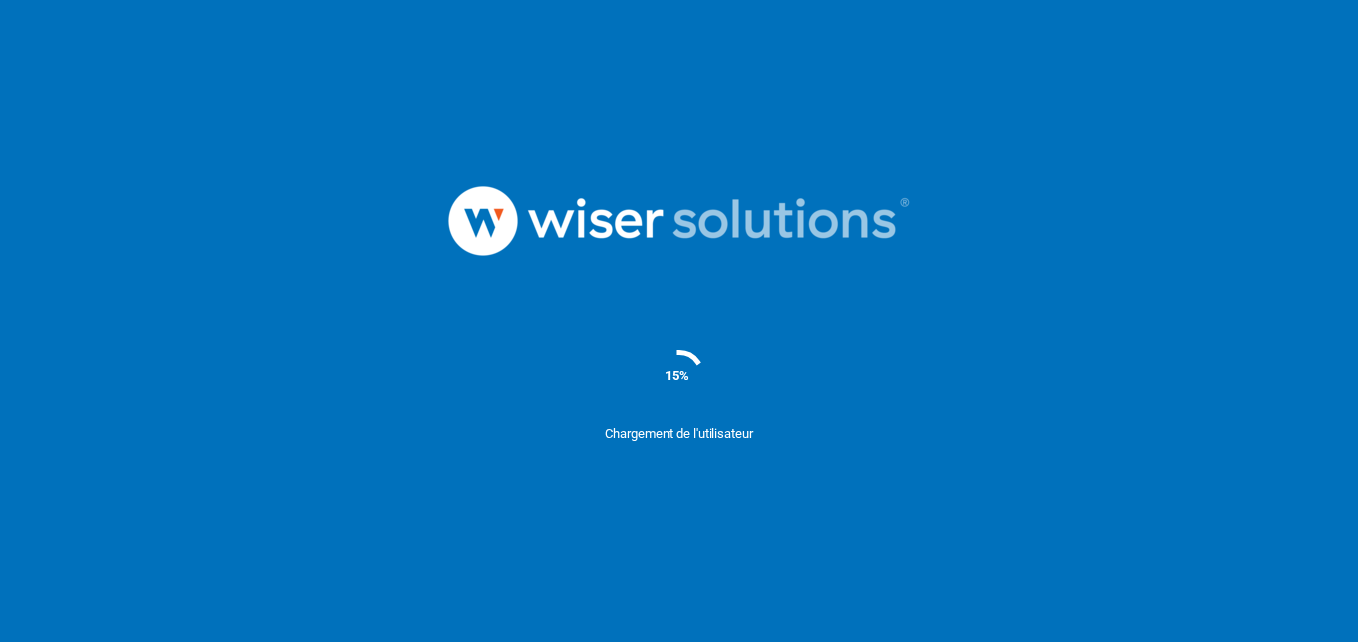 scroll, scrollTop: 0, scrollLeft: 0, axis: both 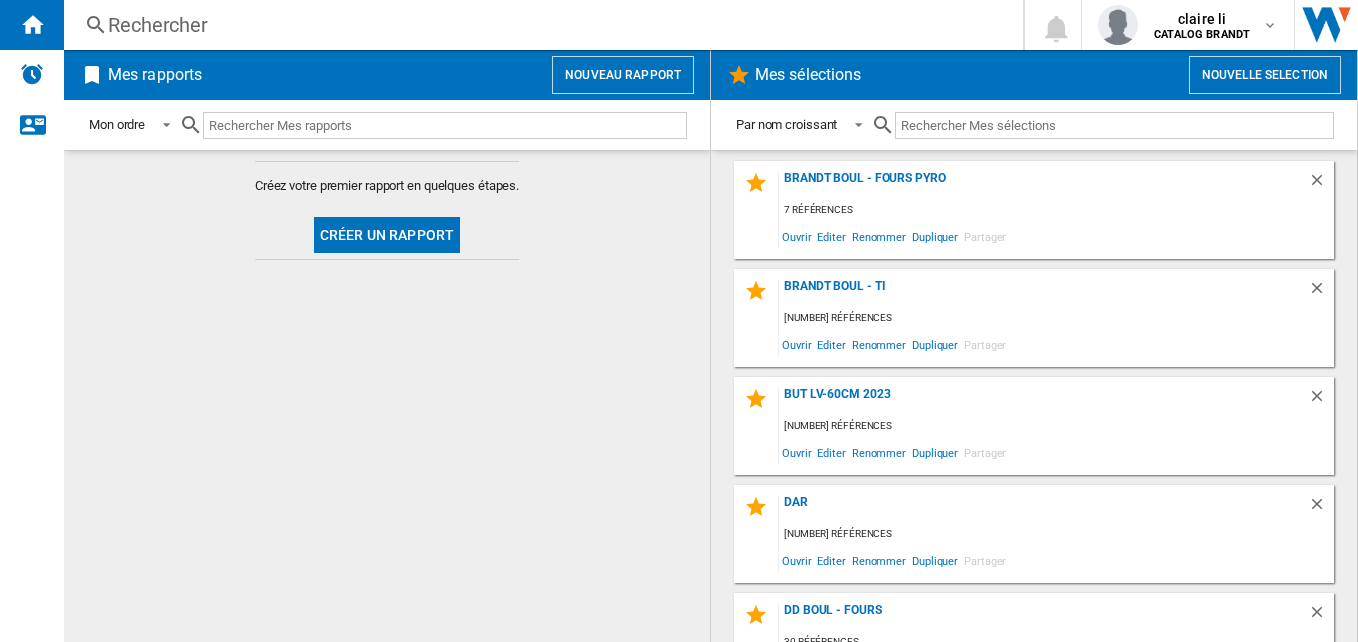 click at bounding box center (445, 125) 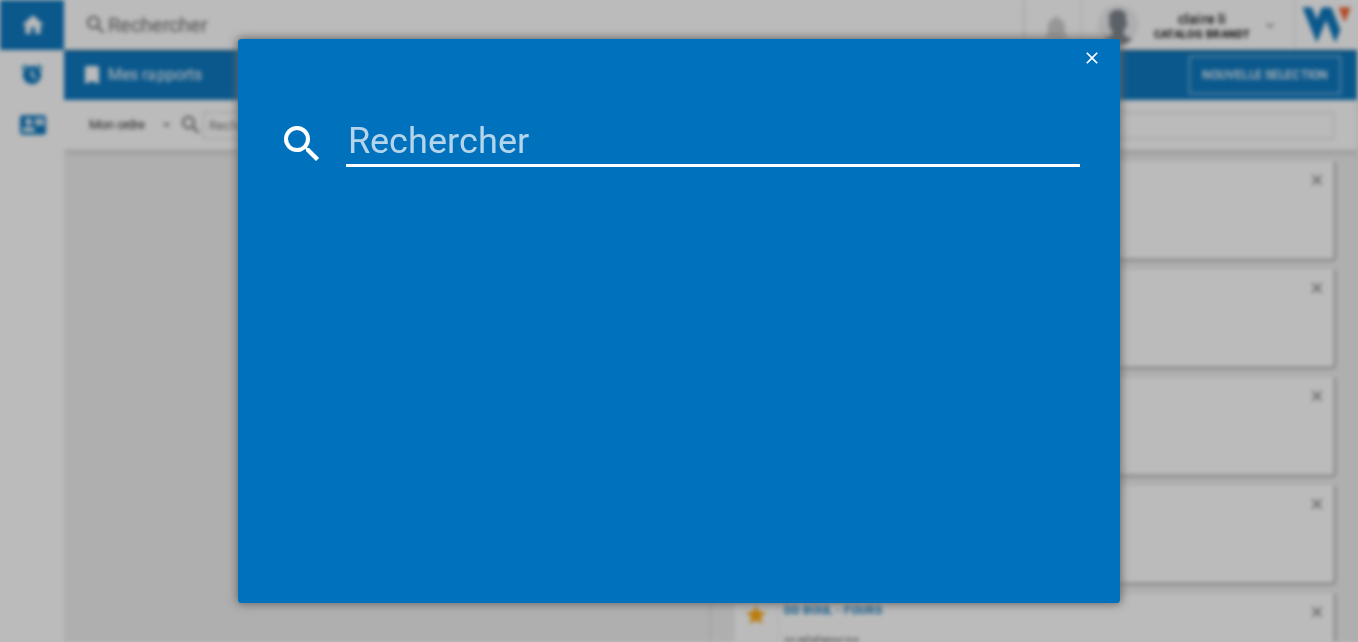 click at bounding box center [713, 143] 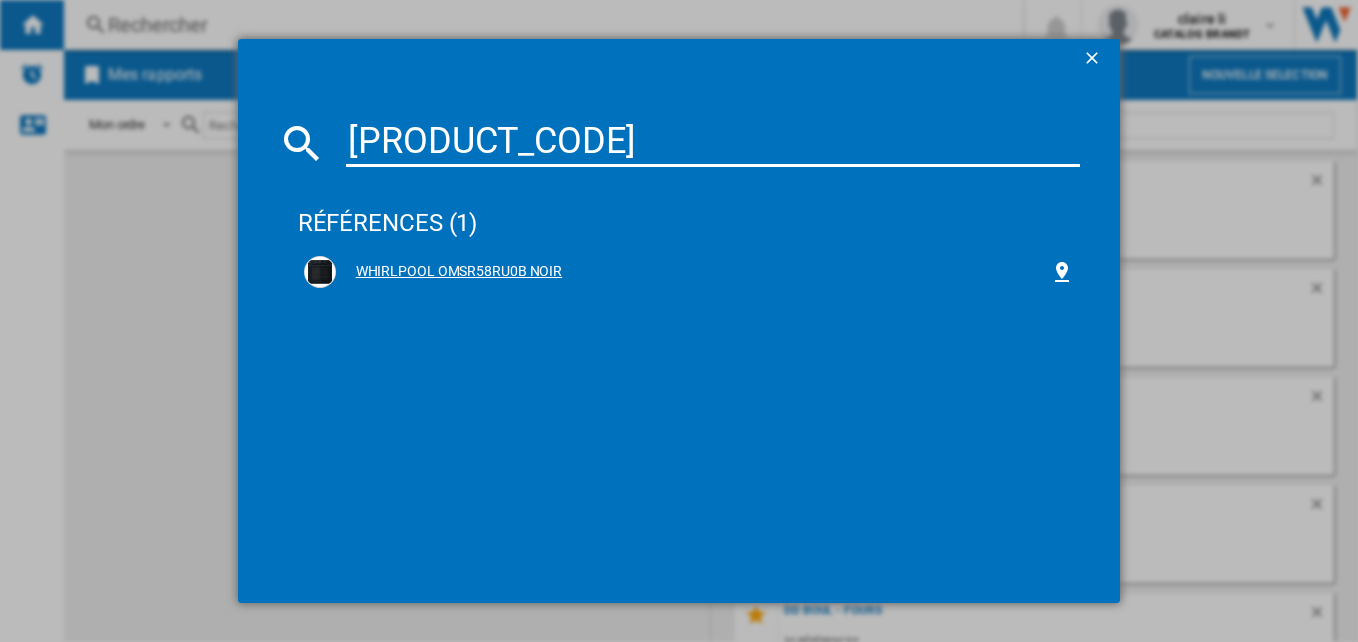 type on "[PRODUCT_CODE]" 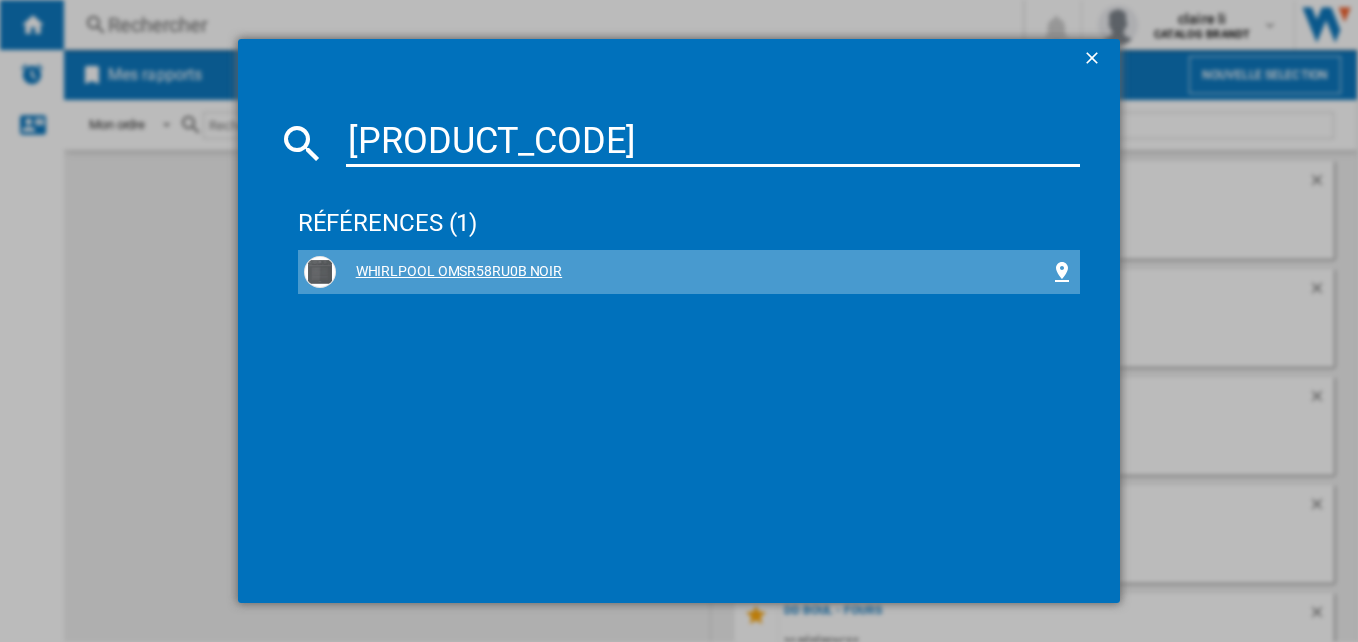 click on "WHIRLPOOL OMSR58RU0B NOIR" at bounding box center [693, 272] 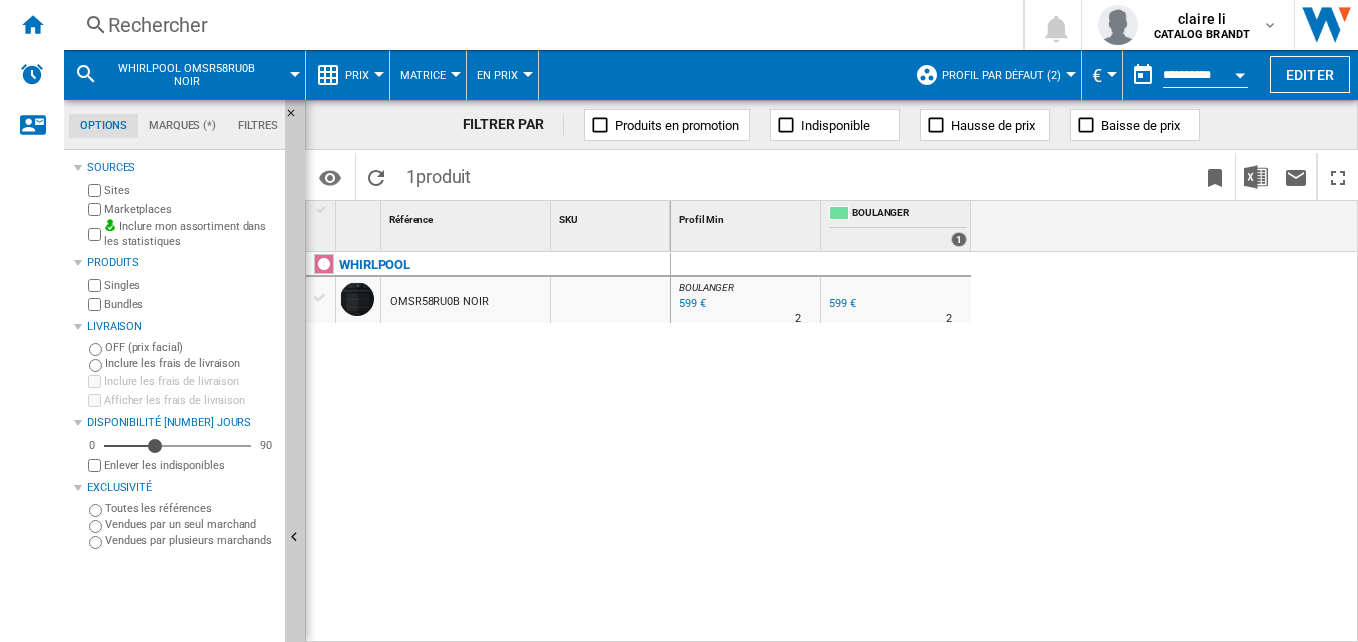 click at bounding box center [328, 75] 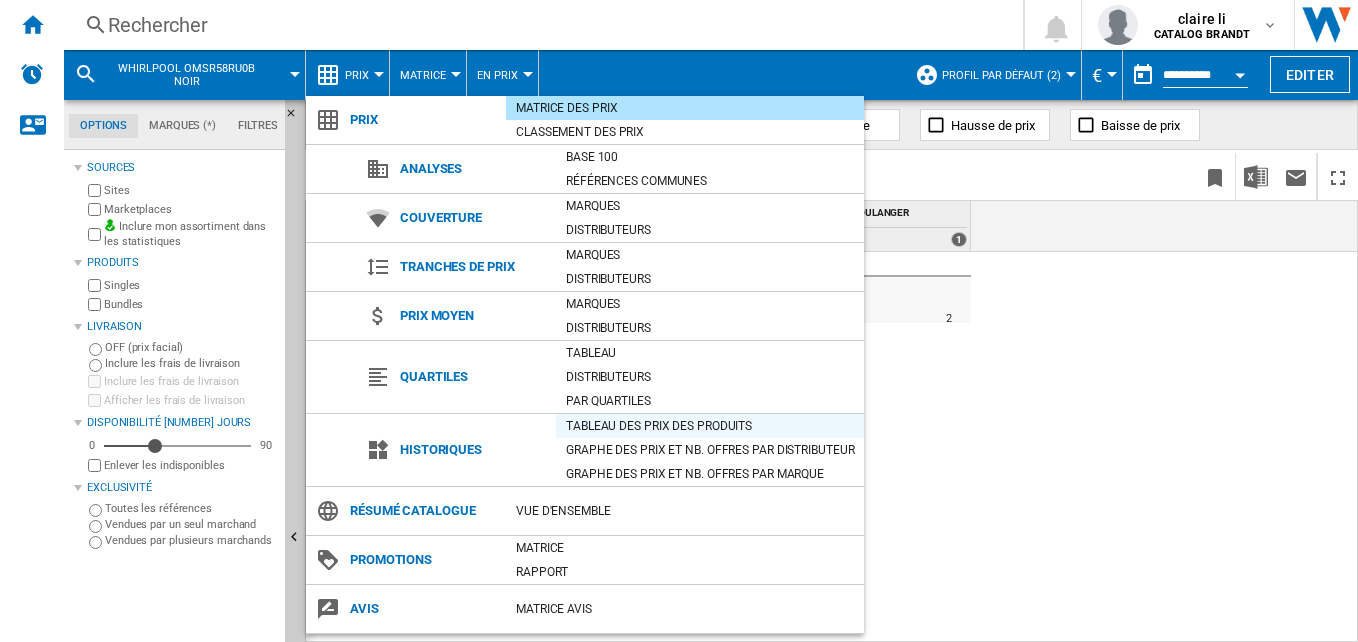 click on "Tableau des prix des produits" at bounding box center [710, 426] 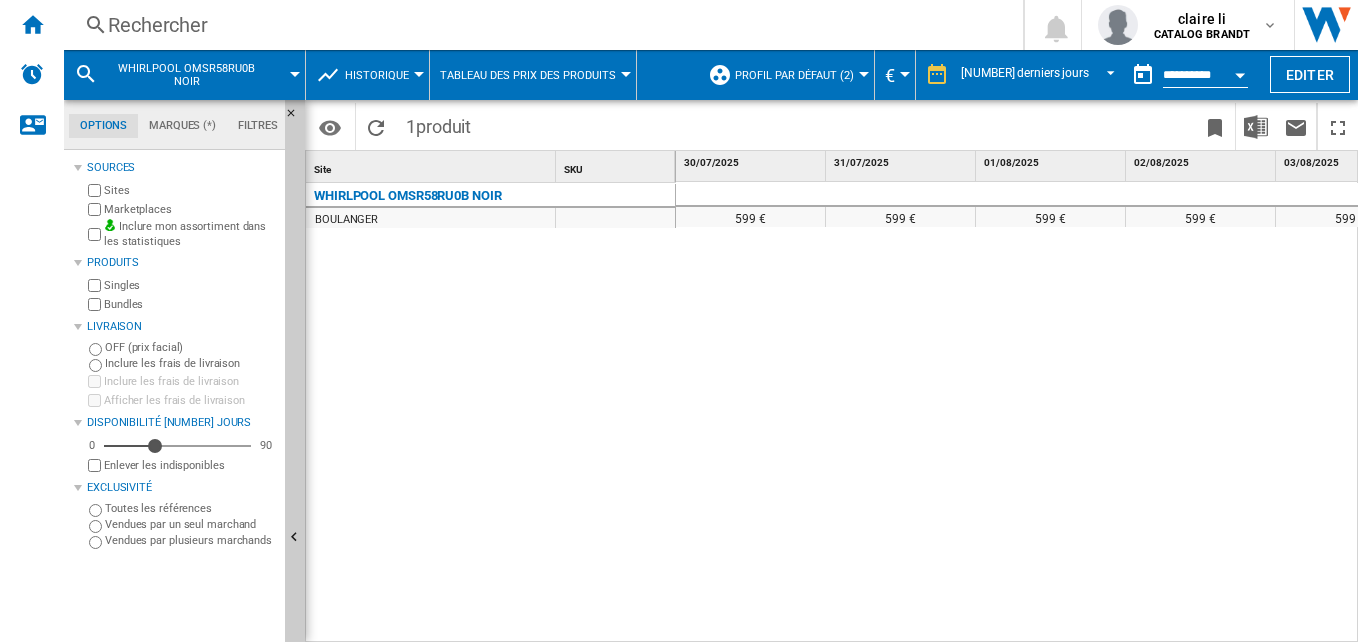 click on "Profil par défaut (2)" at bounding box center [794, 75] 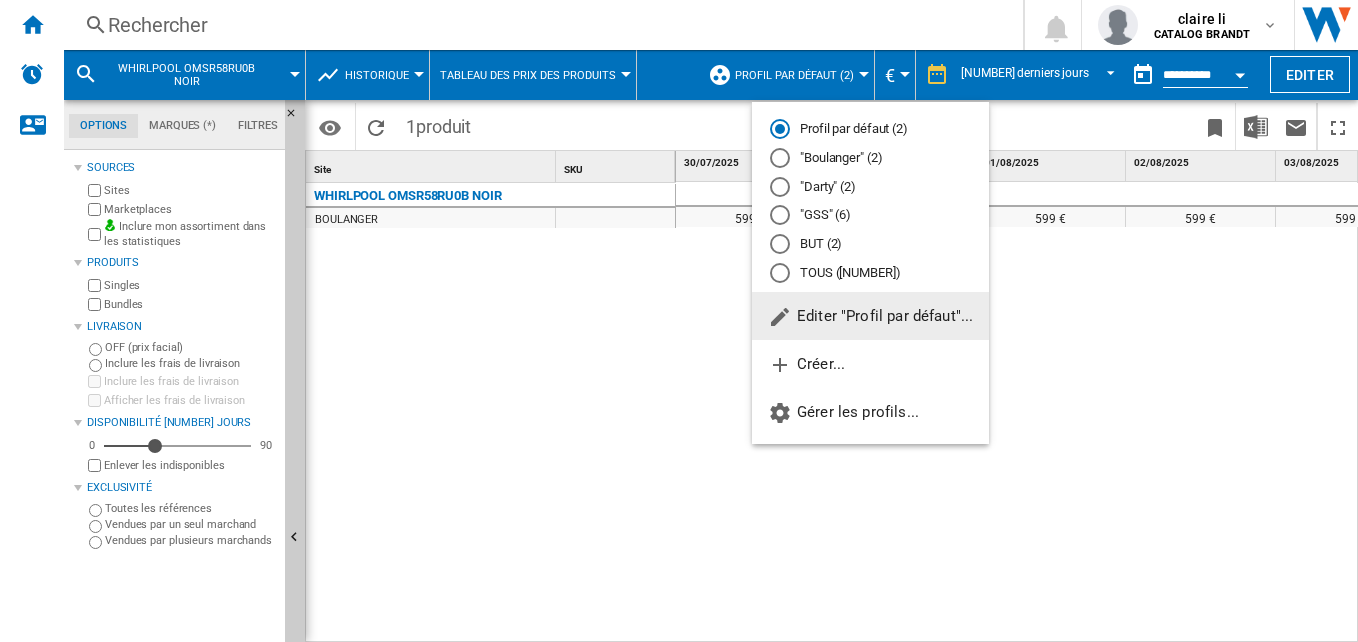 click at bounding box center (679, 321) 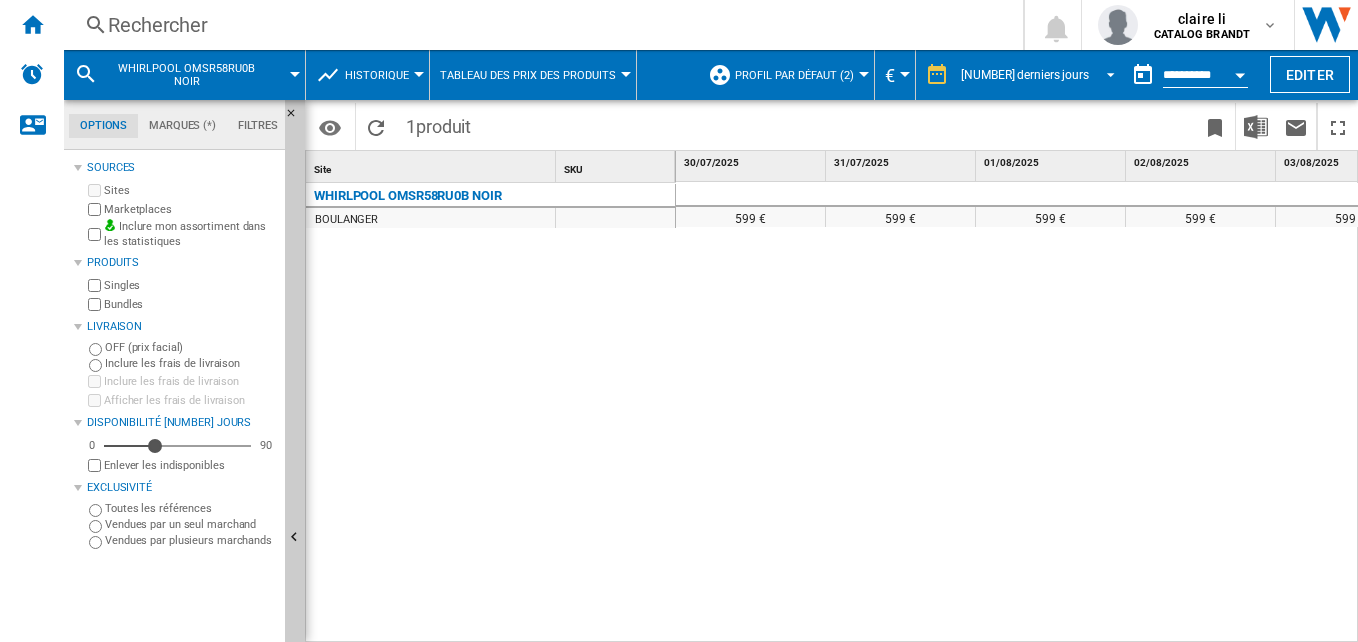 click on "[NUMBER] derniers jours" at bounding box center (1025, 75) 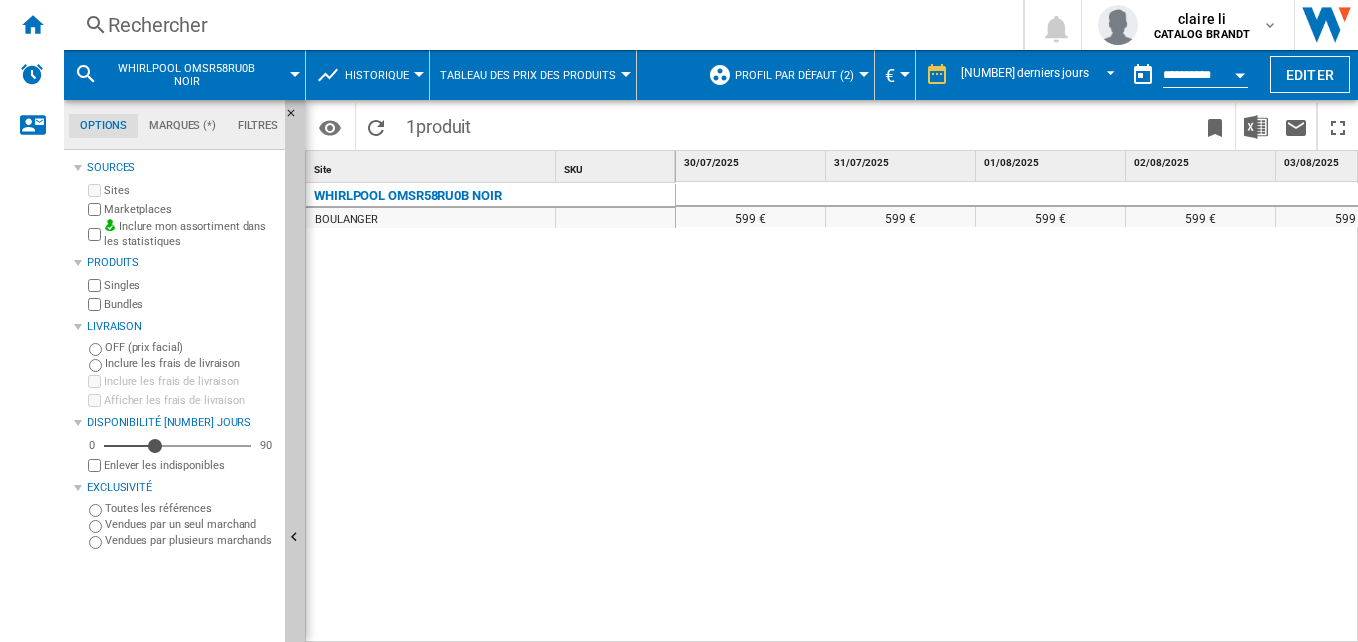 scroll, scrollTop: 30, scrollLeft: 0, axis: vertical 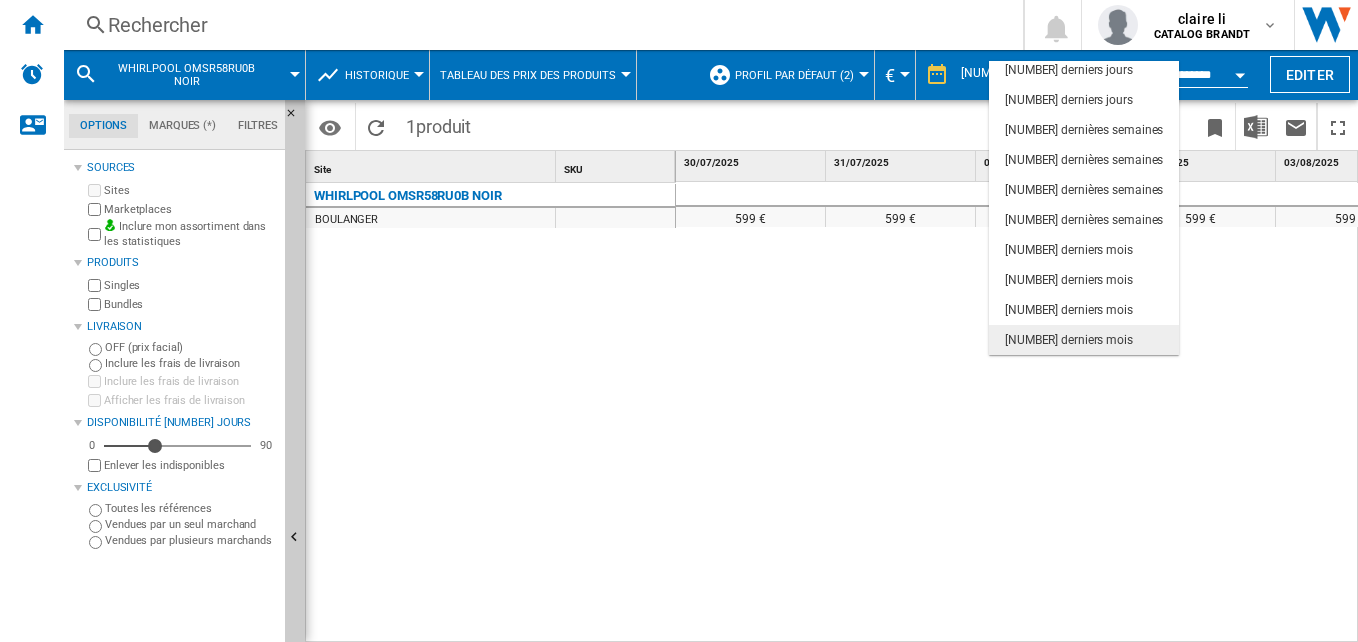 click on "[NUMBER] derniers mois" at bounding box center (1069, 340) 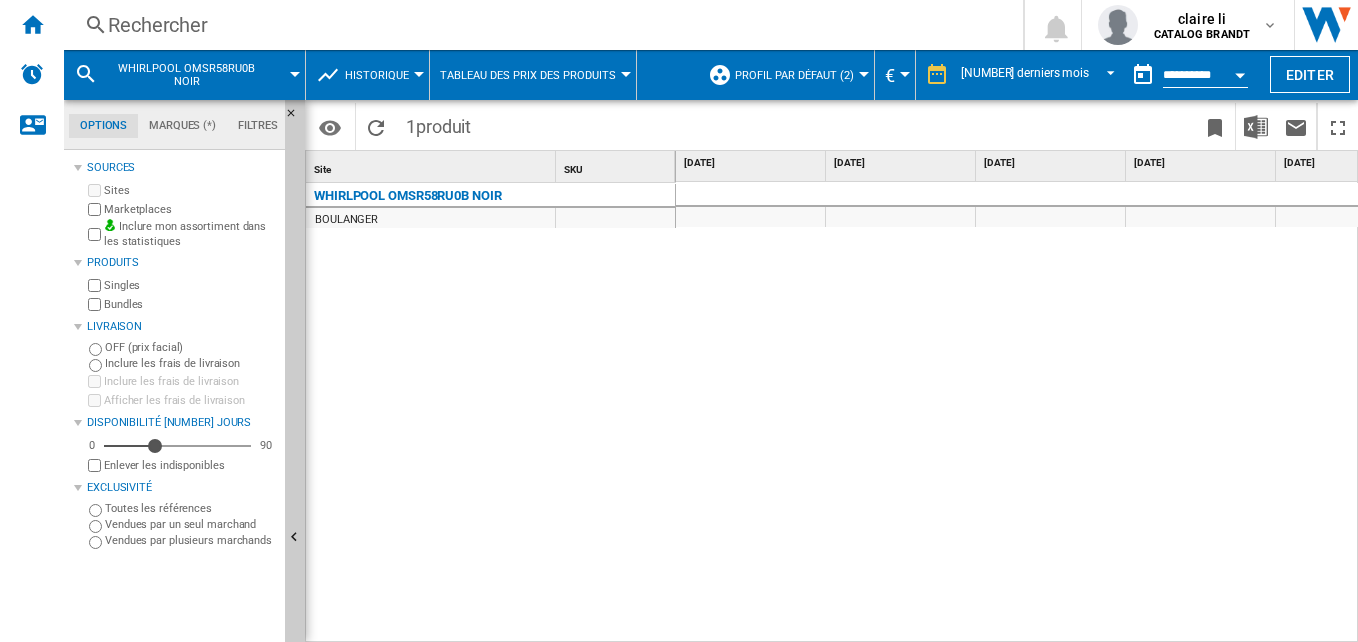 click on "599 €
399 €
599 €" at bounding box center (1017, 412) 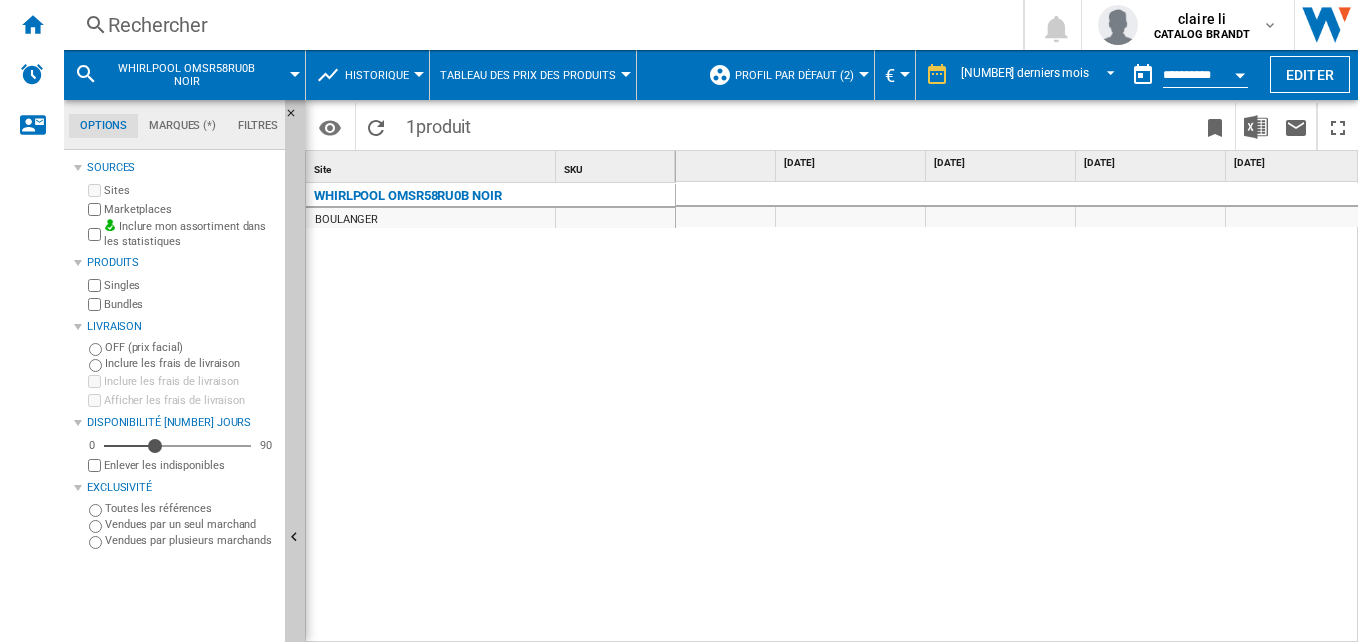 scroll, scrollTop: 0, scrollLeft: 465, axis: horizontal 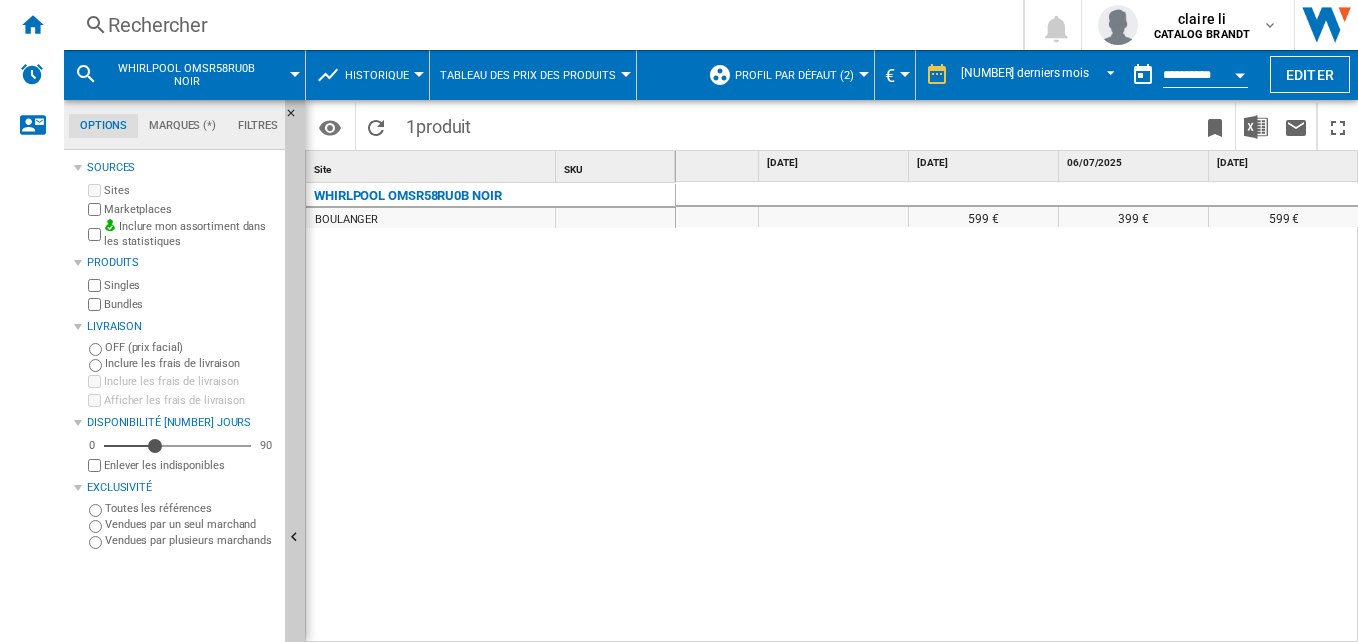 click on "Rechercher" at bounding box center (539, 25) 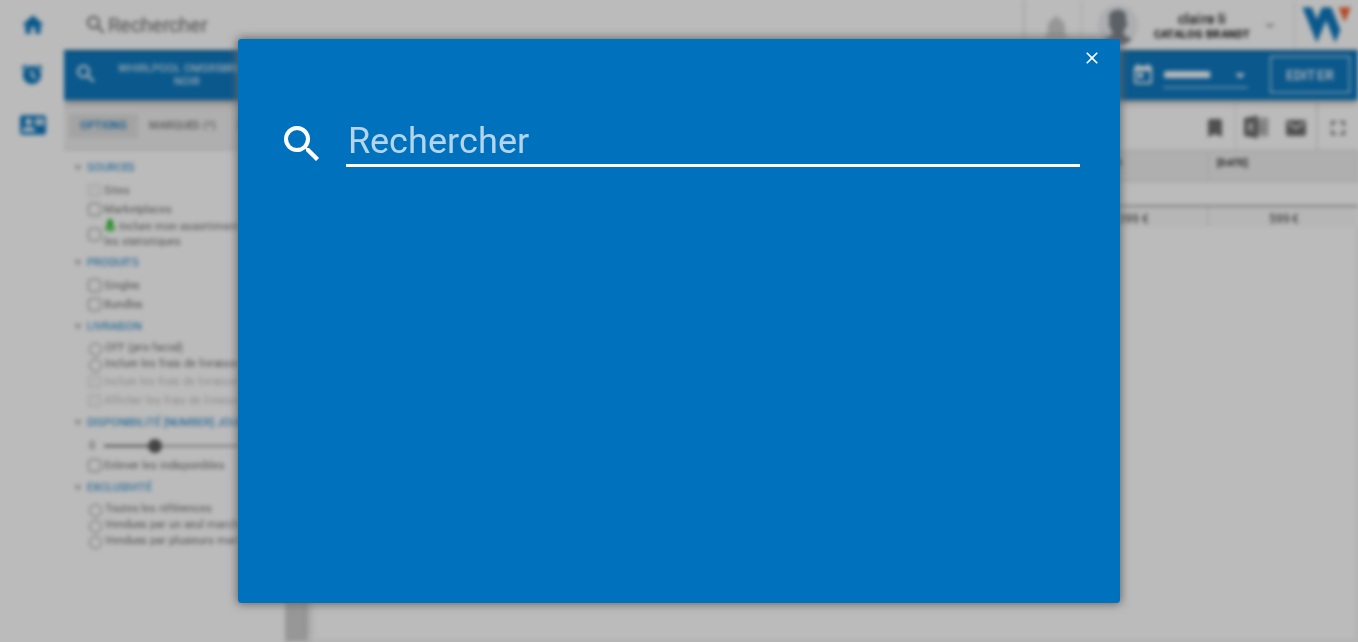 click at bounding box center [713, 143] 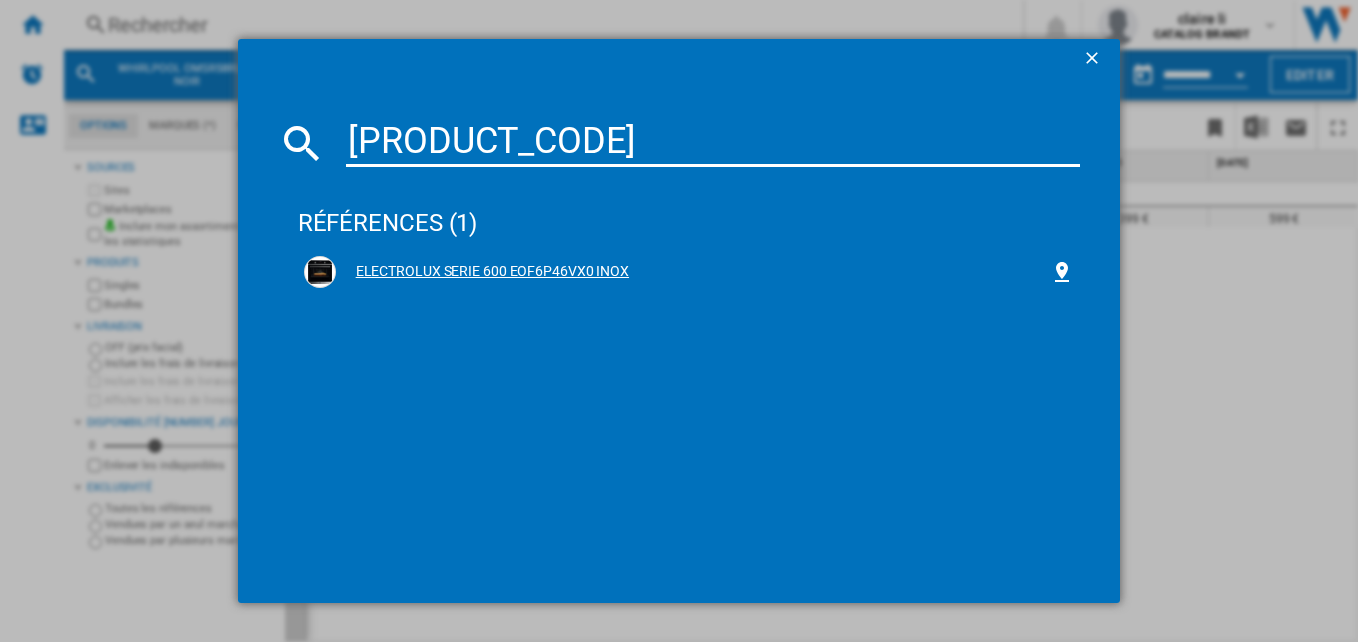 type on "[PRODUCT_CODE]" 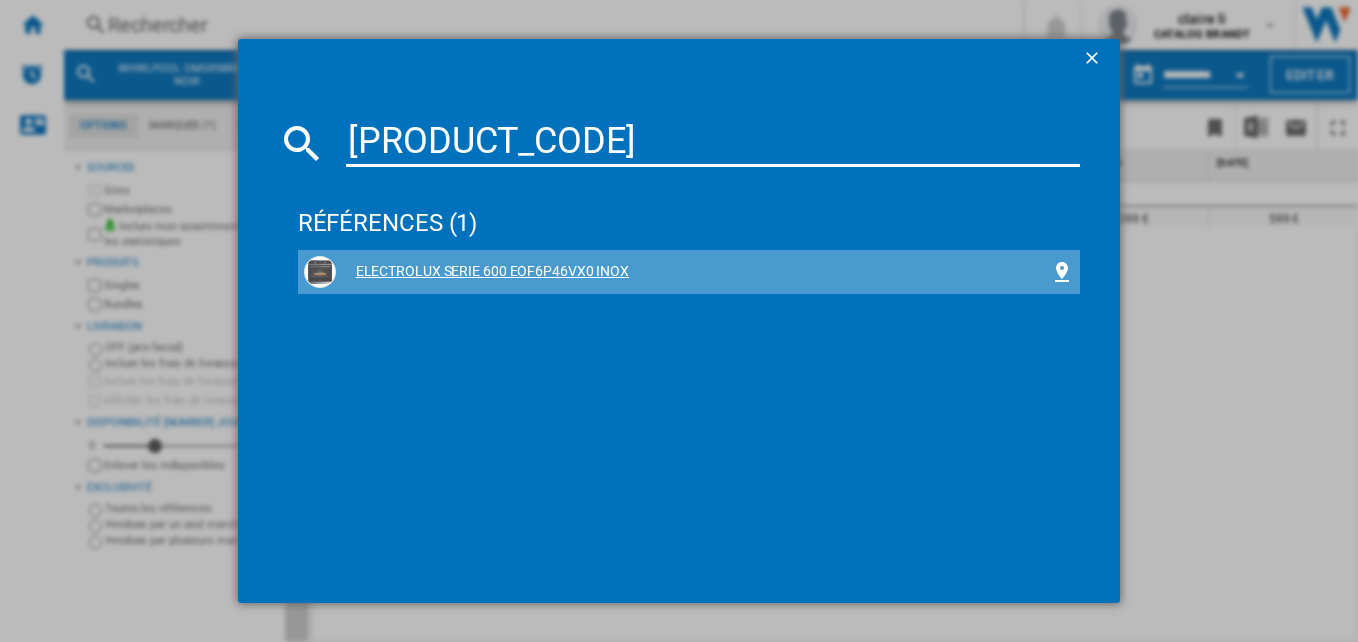 click on "ELECTROLUX SERIE 600 EOF6P46VX0 INOX" at bounding box center [693, 272] 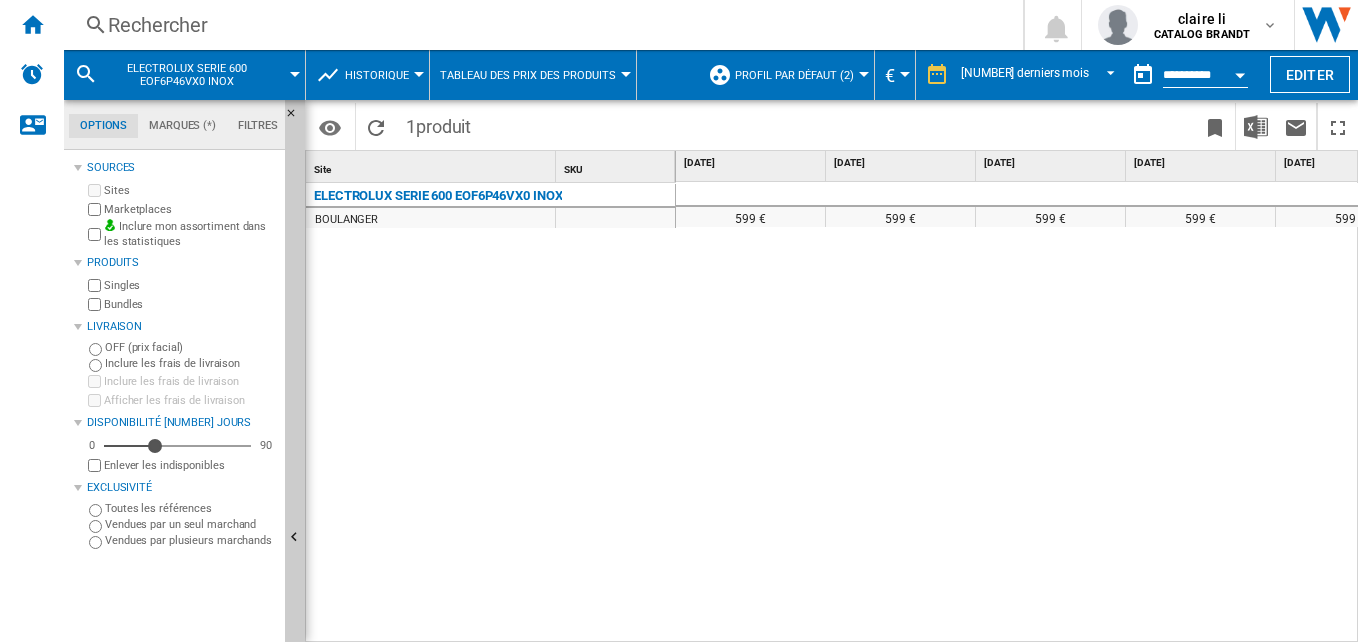 scroll, scrollTop: 0, scrollLeft: 416, axis: horizontal 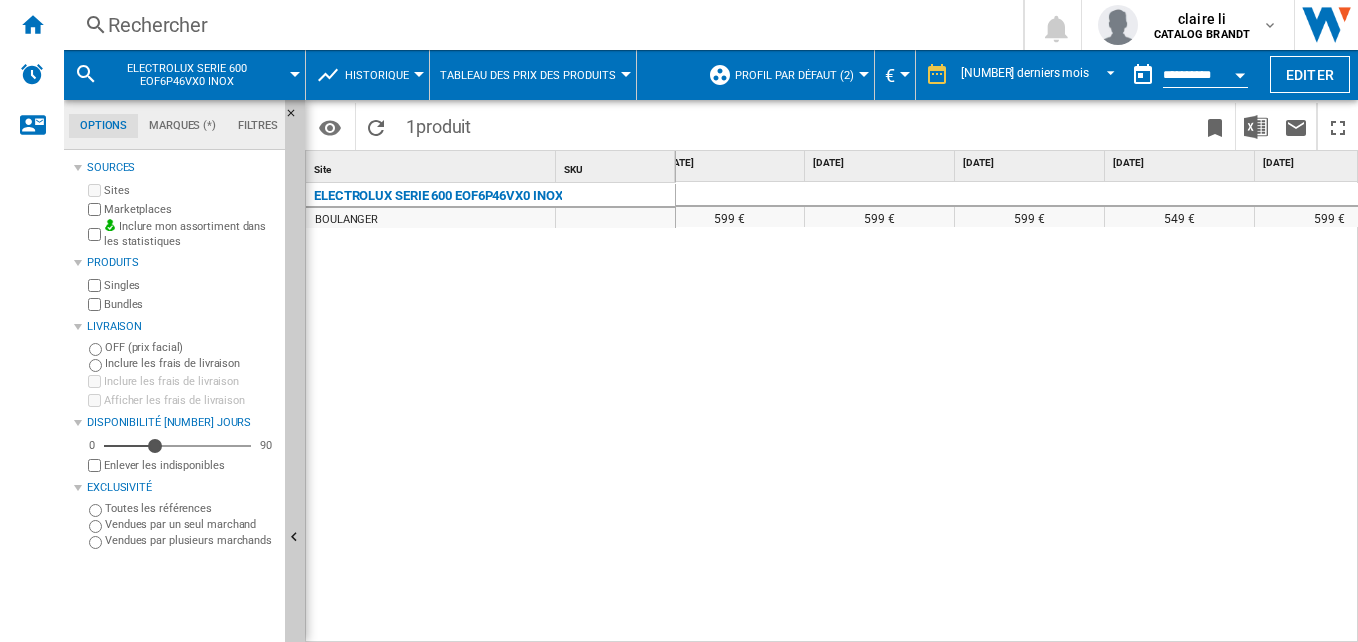 click on "Rechercher
Rechercher
0
CATALOG BRANDT
CATALOG BRANDT
Mes paramètres
Se déconnecter" at bounding box center (711, 25) 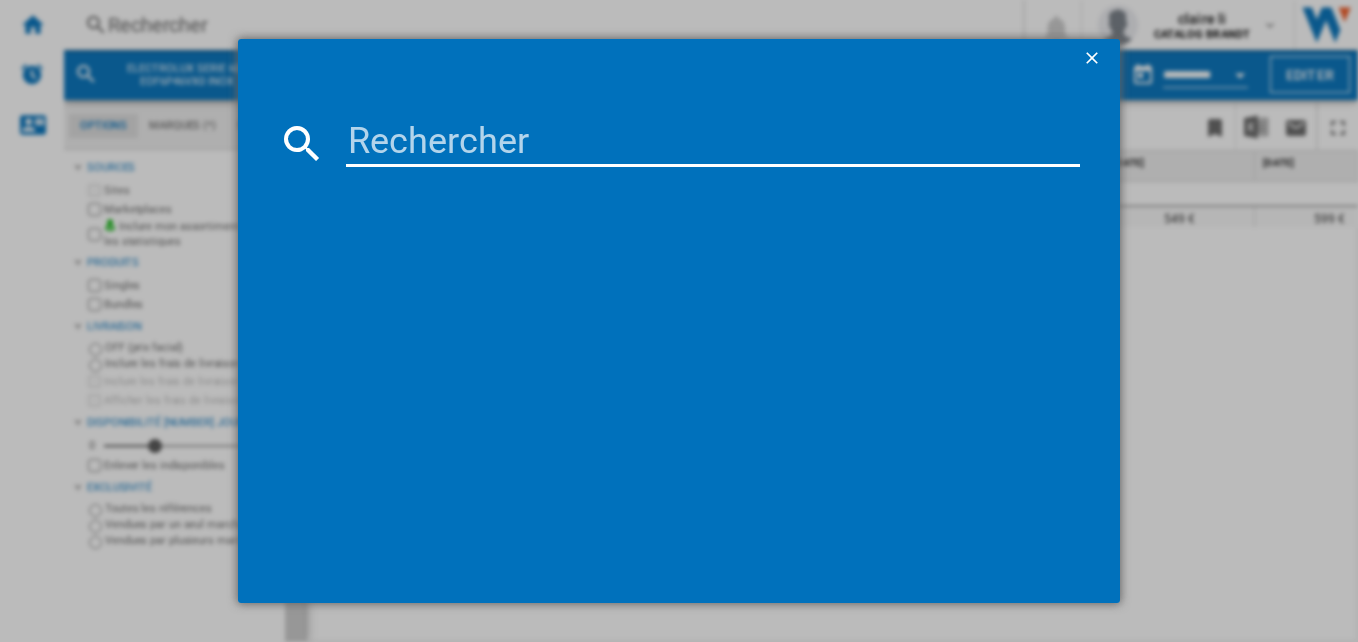 click at bounding box center [713, 143] 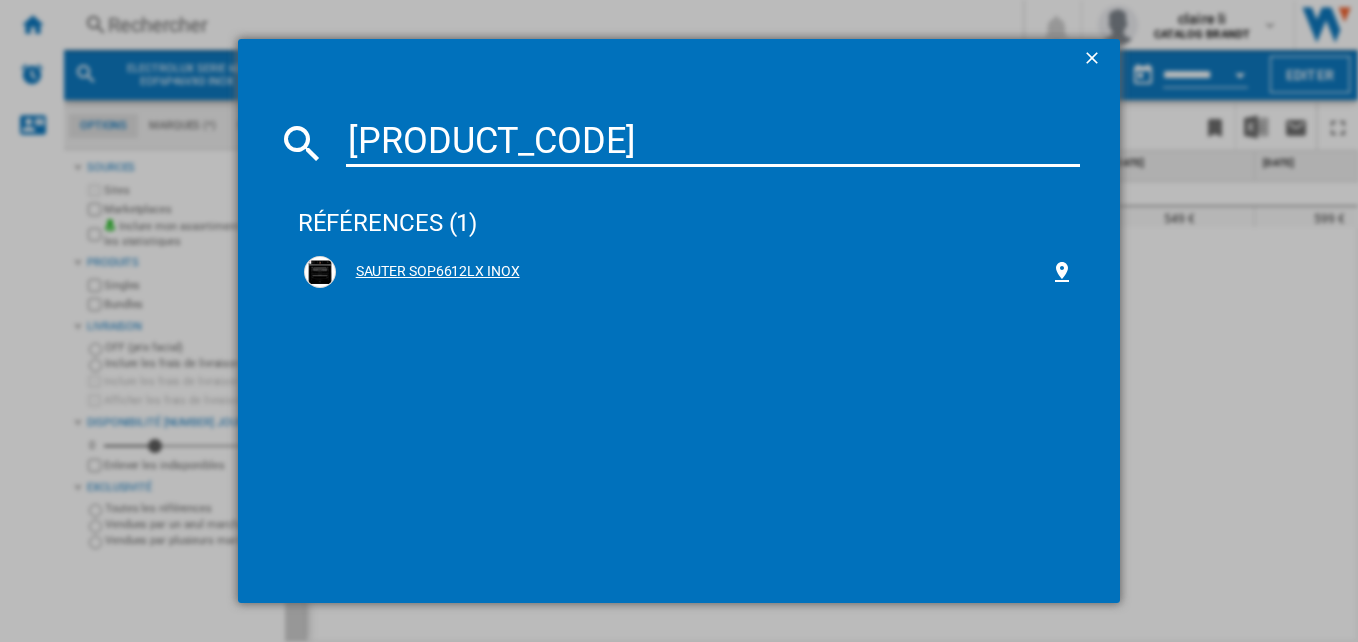 type on "[PRODUCT_CODE]" 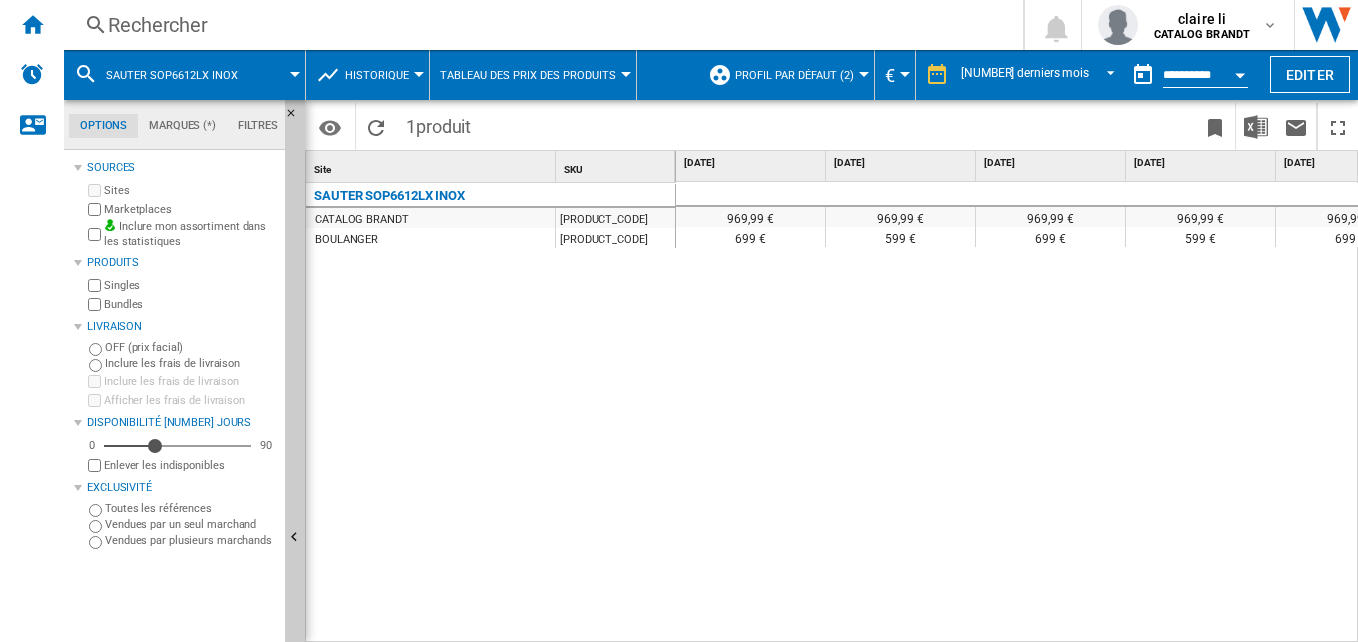 scroll, scrollTop: 0, scrollLeft: 244, axis: horizontal 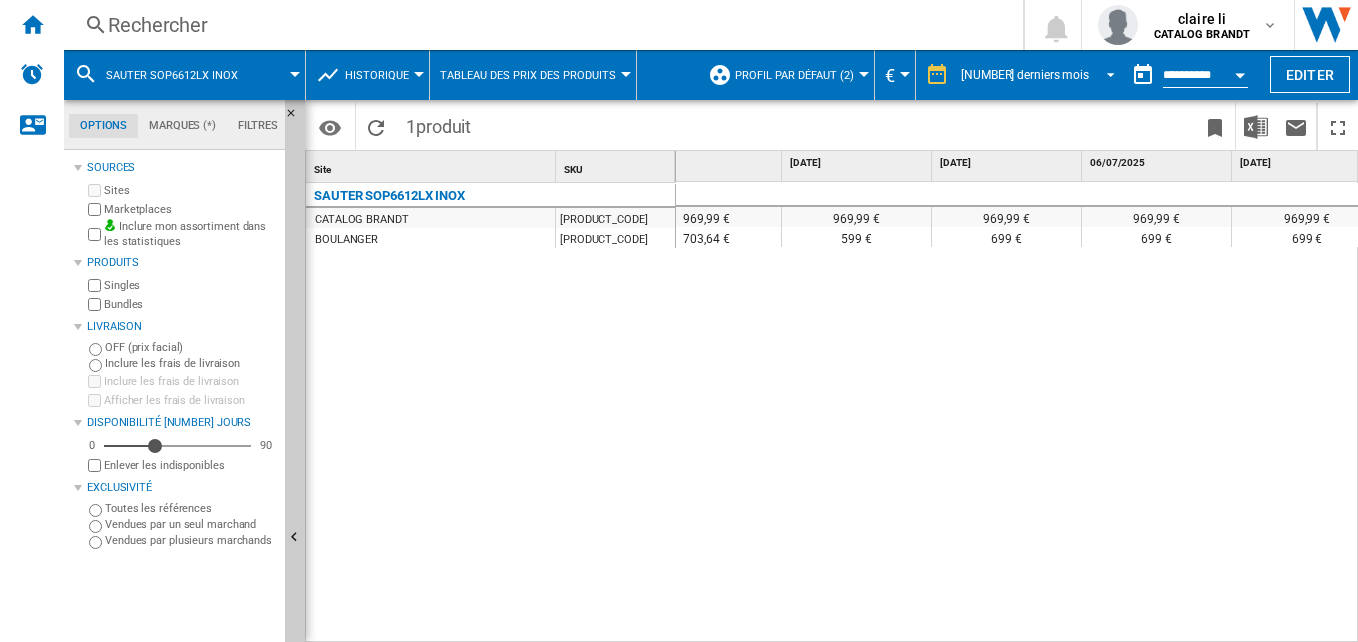 click on "[NUMBER] derniers mois" at bounding box center [1025, 75] 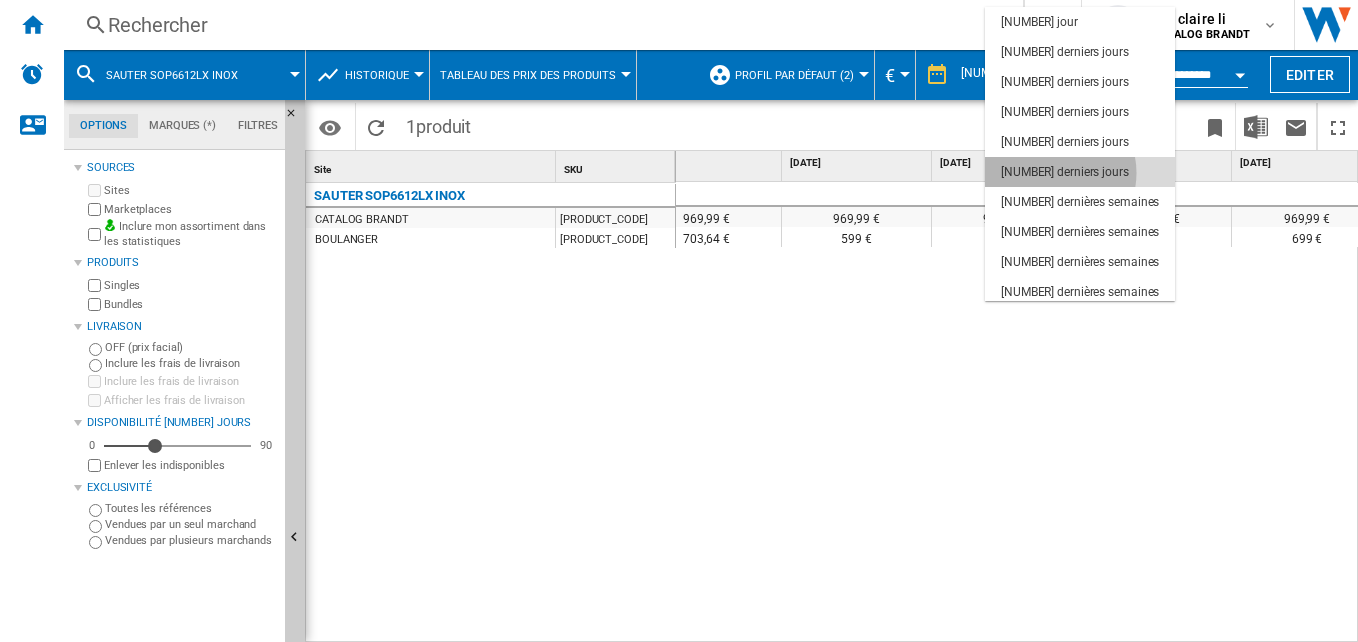 click on "[NUMBER] derniers jours" at bounding box center (1065, 172) 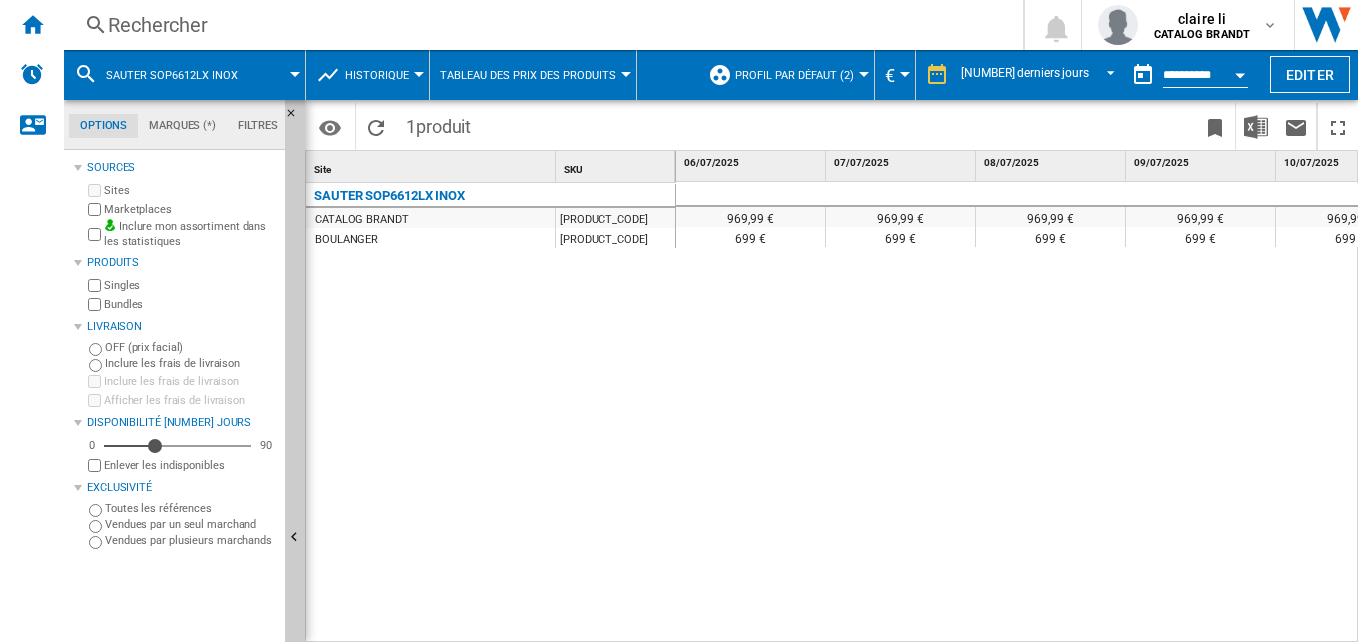 click at bounding box center [1240, 72] 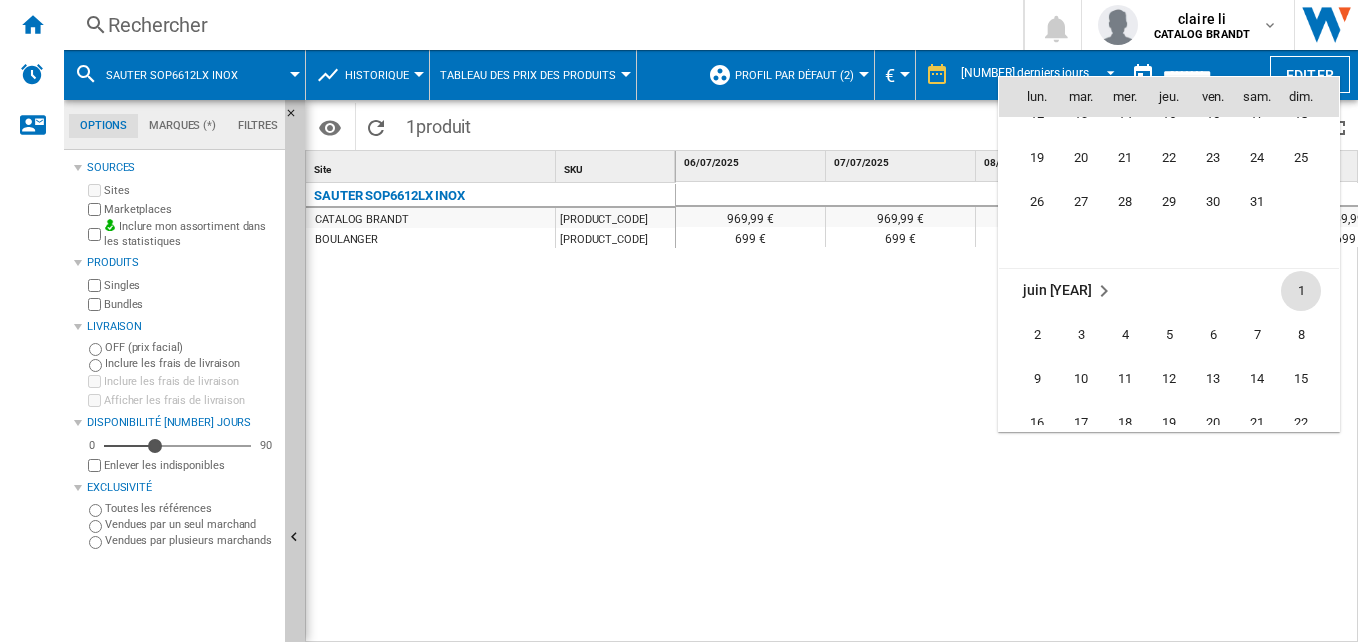 click on "1" at bounding box center (1301, 291) 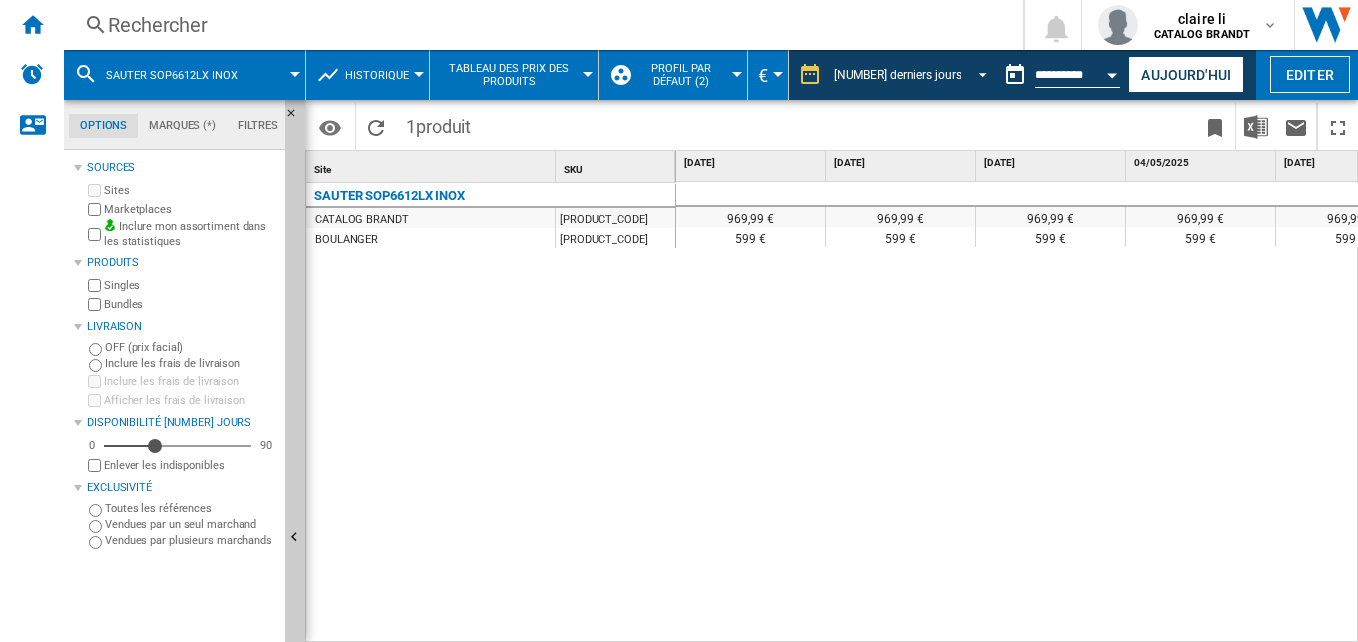 click on "[NUMBER] derniers jours" at bounding box center [898, 75] 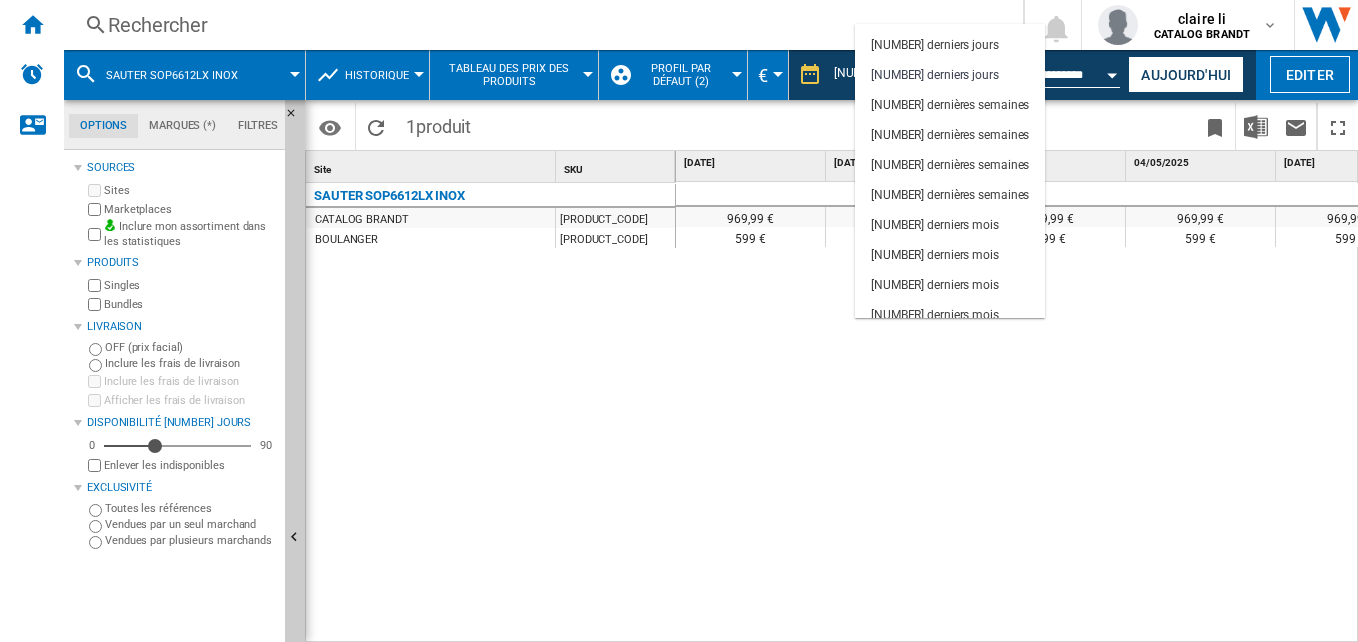 click at bounding box center [679, 321] 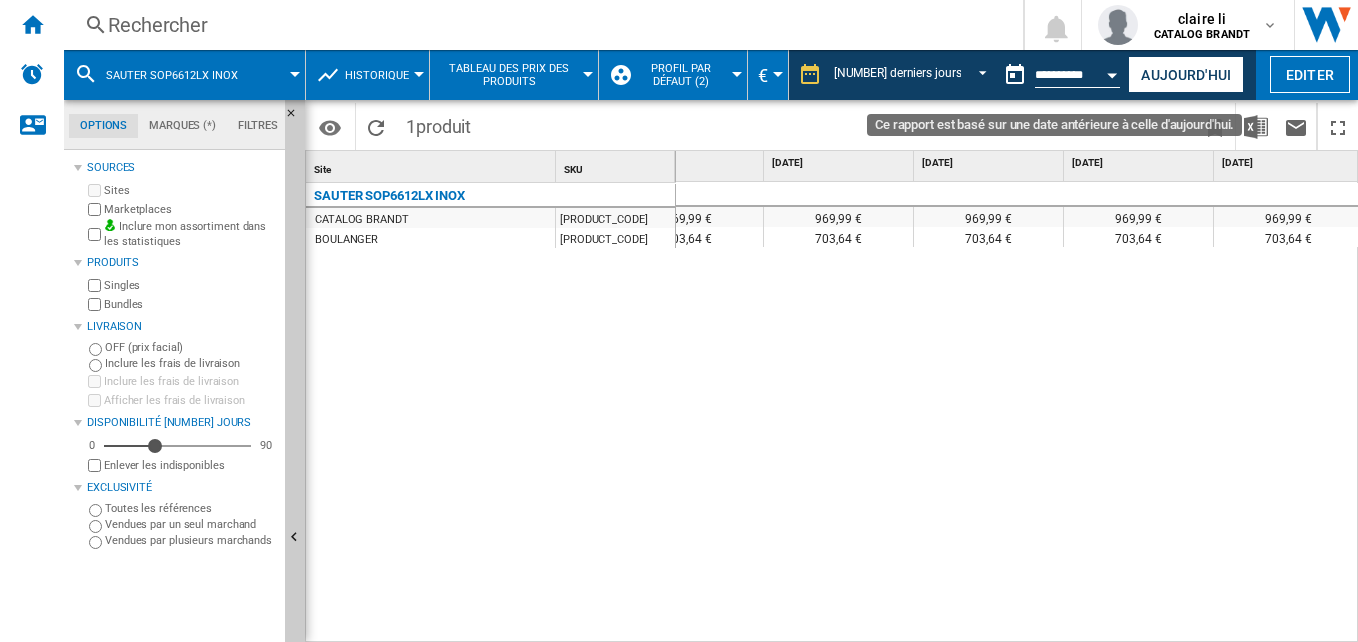 click at bounding box center (1113, 72) 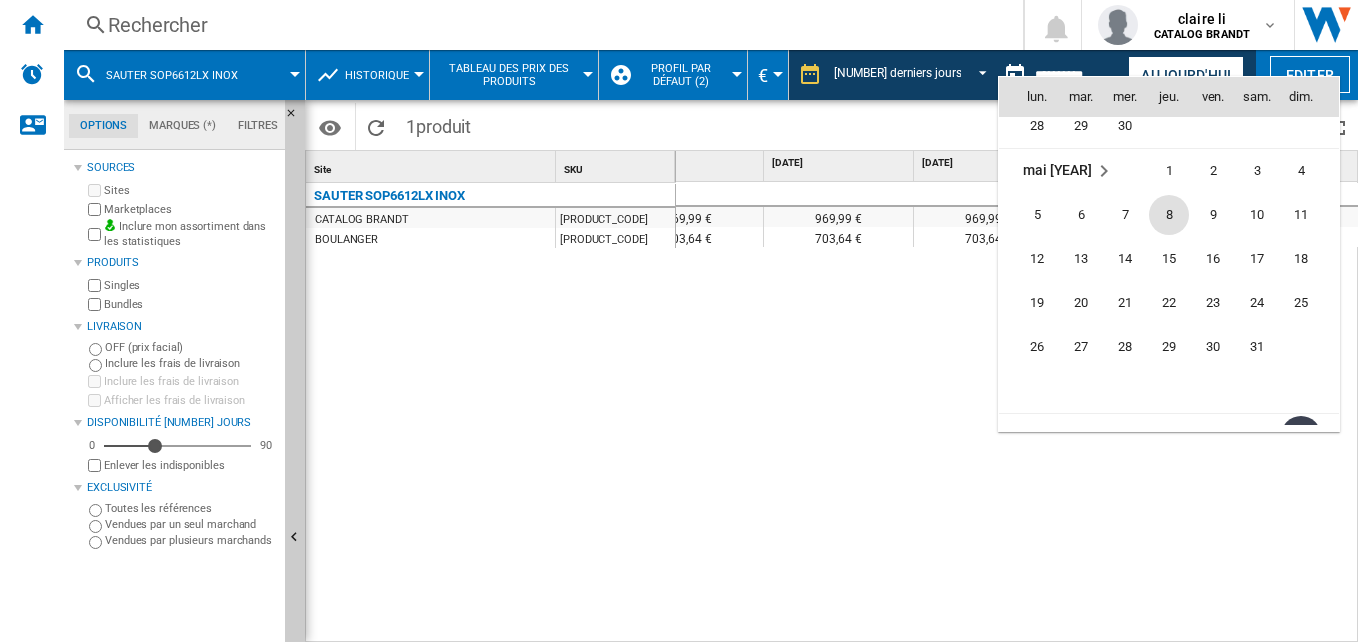 click on "8" at bounding box center (1169, 215) 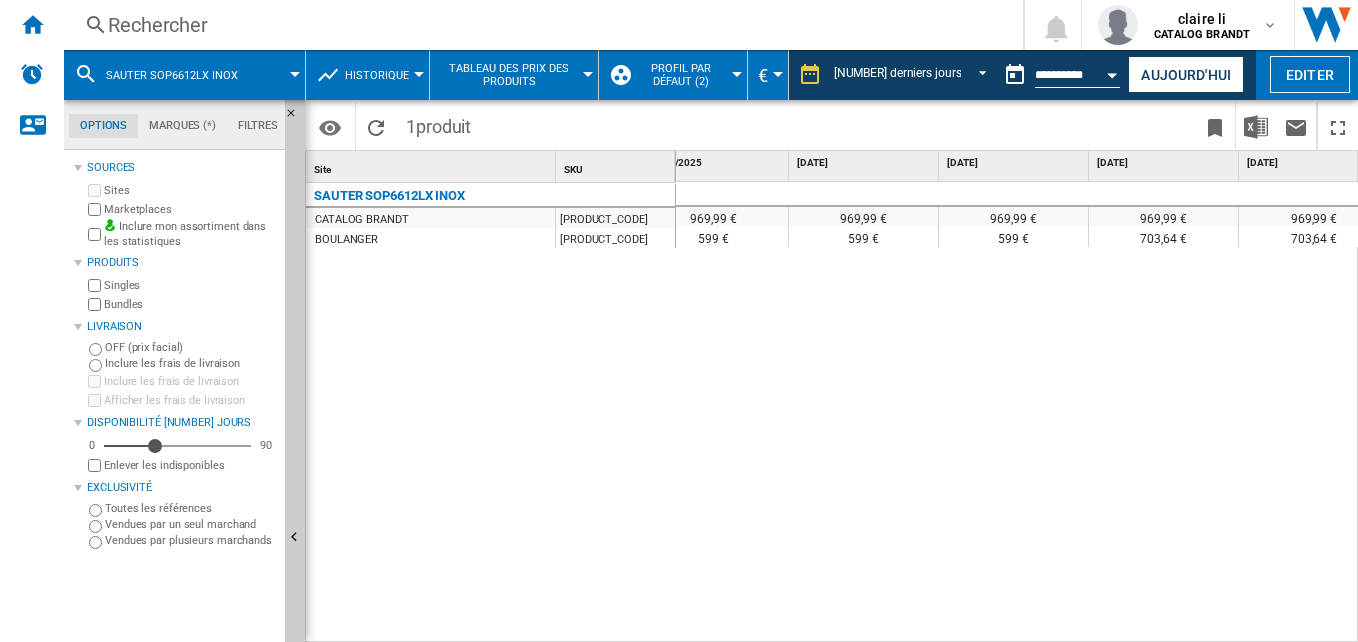 click on "969,99 €
969,99 €
969,99 €
969,99 €
969,99 €
969,99 €
969,99 €
969,99 €
969,99 €
599 €
599 €
599 €
599 €
599 €
599 €
599 €
703,64 €
703,64 €" at bounding box center (1017, 412) 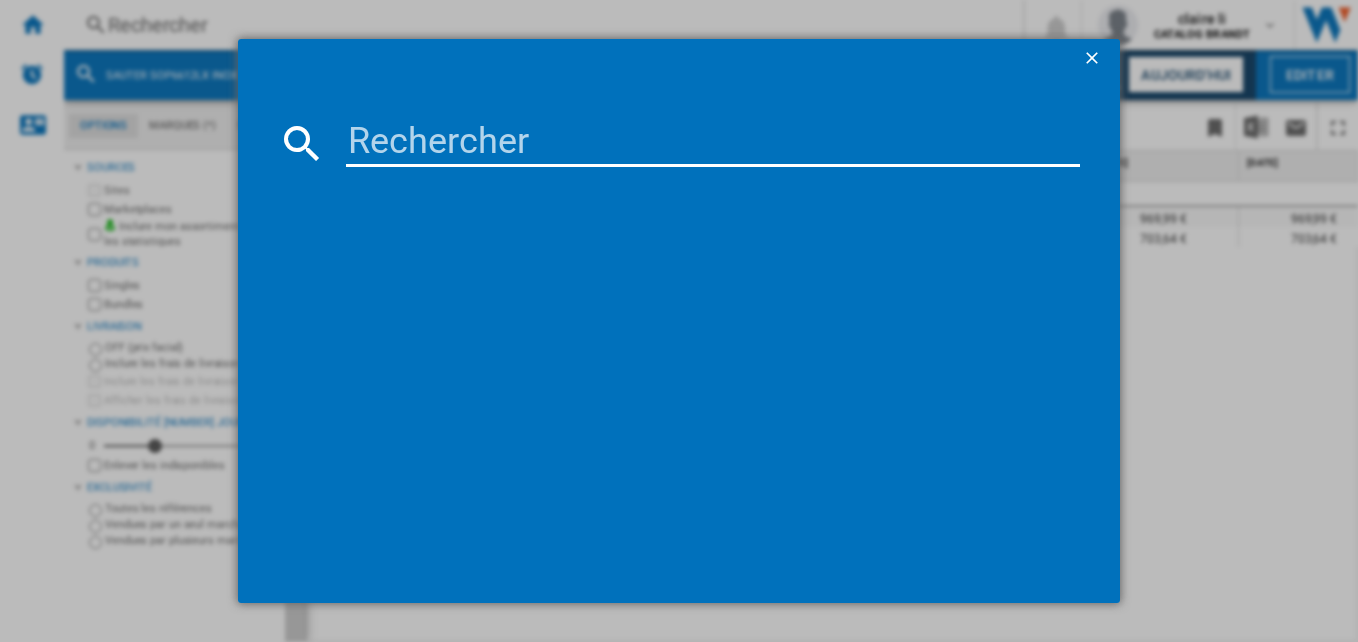 click at bounding box center [713, 143] 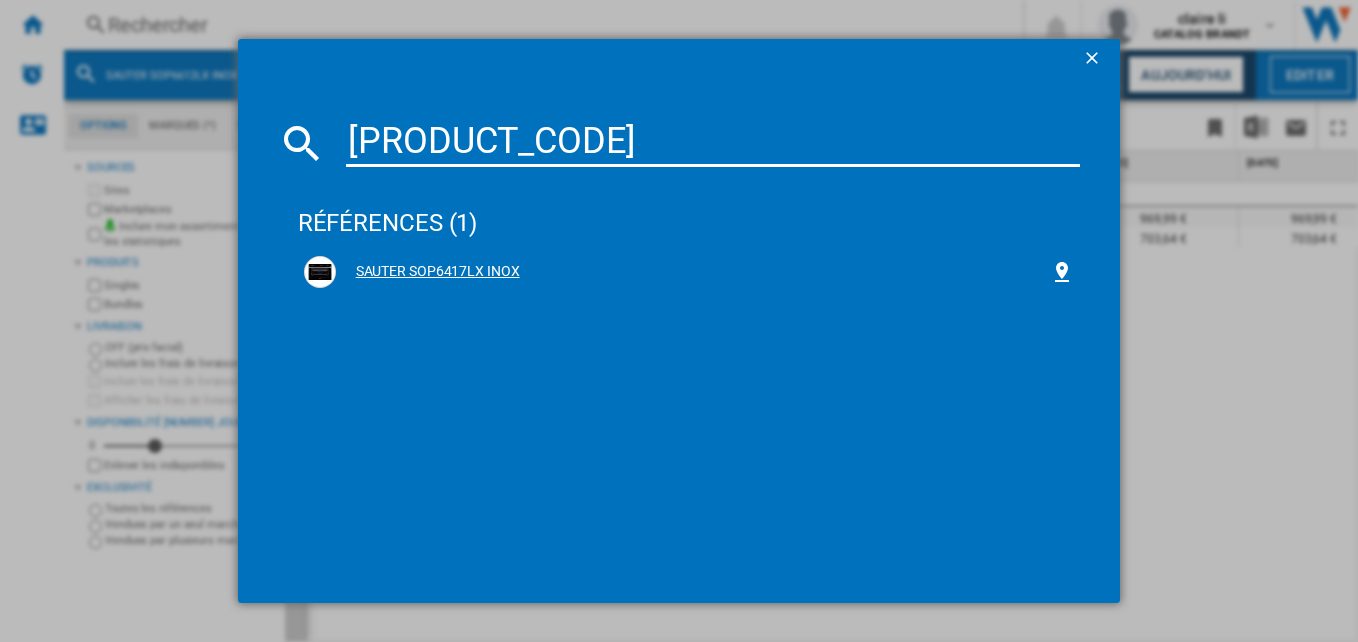 type on "[PRODUCT_CODE]" 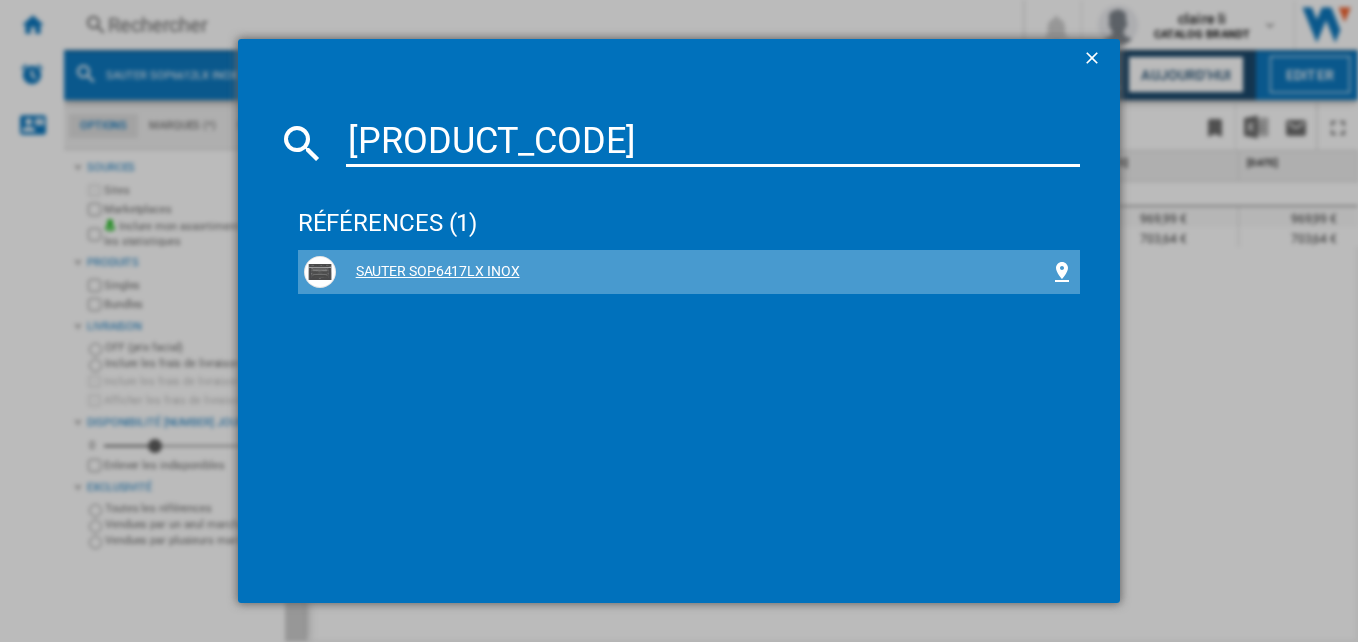 click on "SAUTER SOP6417LX INOX" at bounding box center (693, 272) 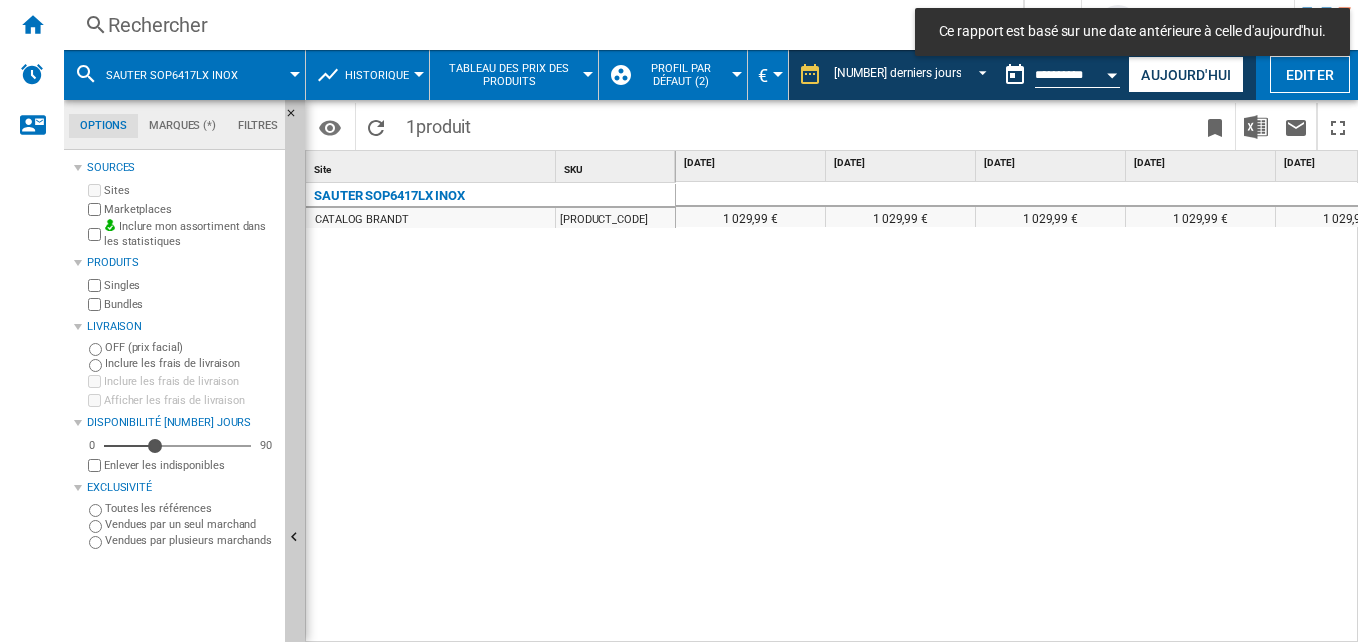 click on "Profil par défaut (2)" at bounding box center (681, 75) 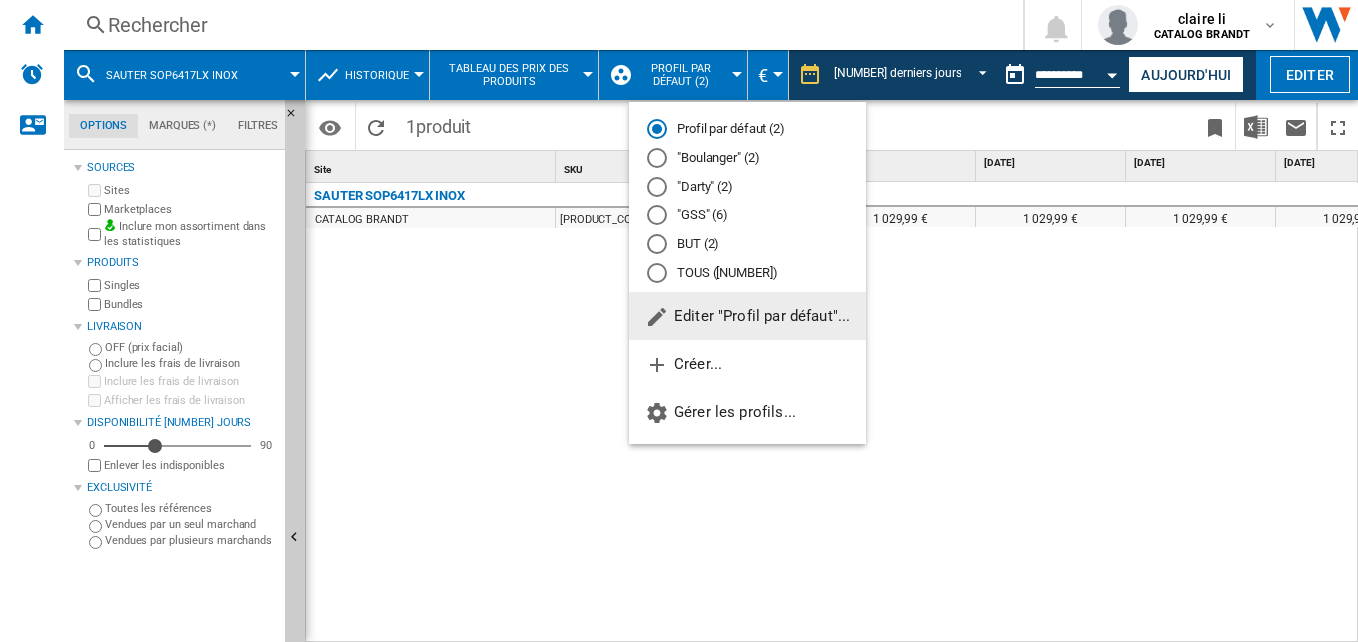 click on ""GSS" (6)" at bounding box center (747, 215) 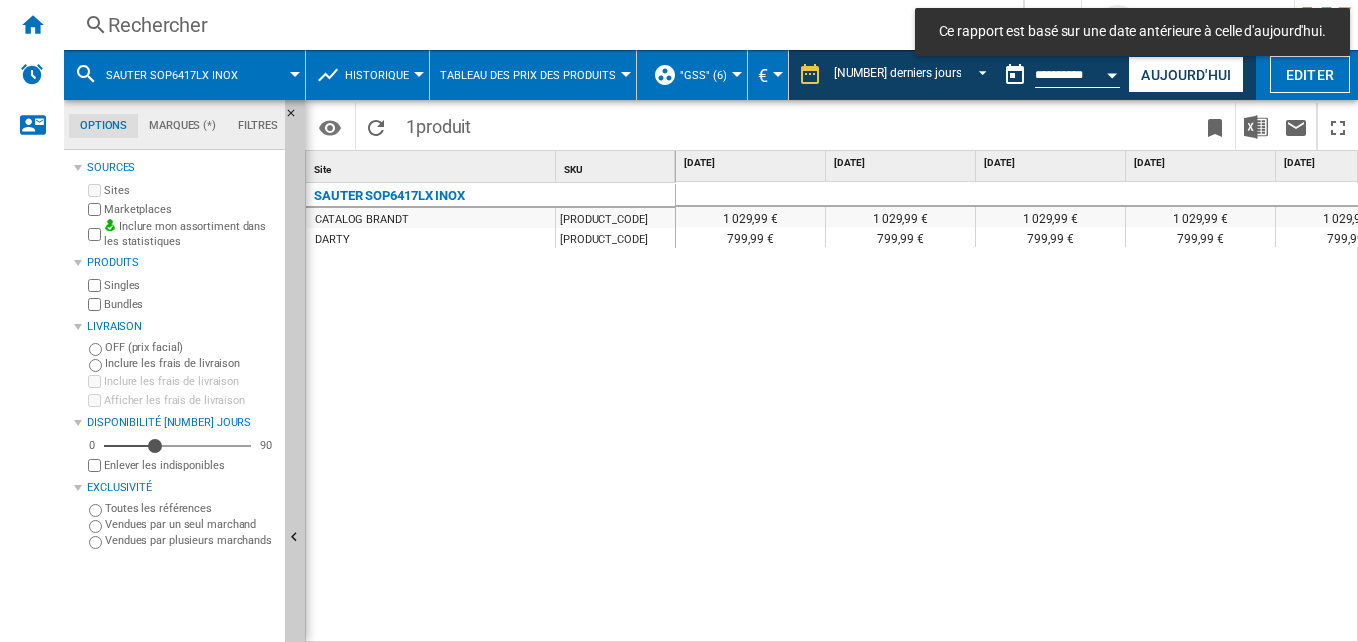 scroll, scrollTop: 0, scrollLeft: 419, axis: horizontal 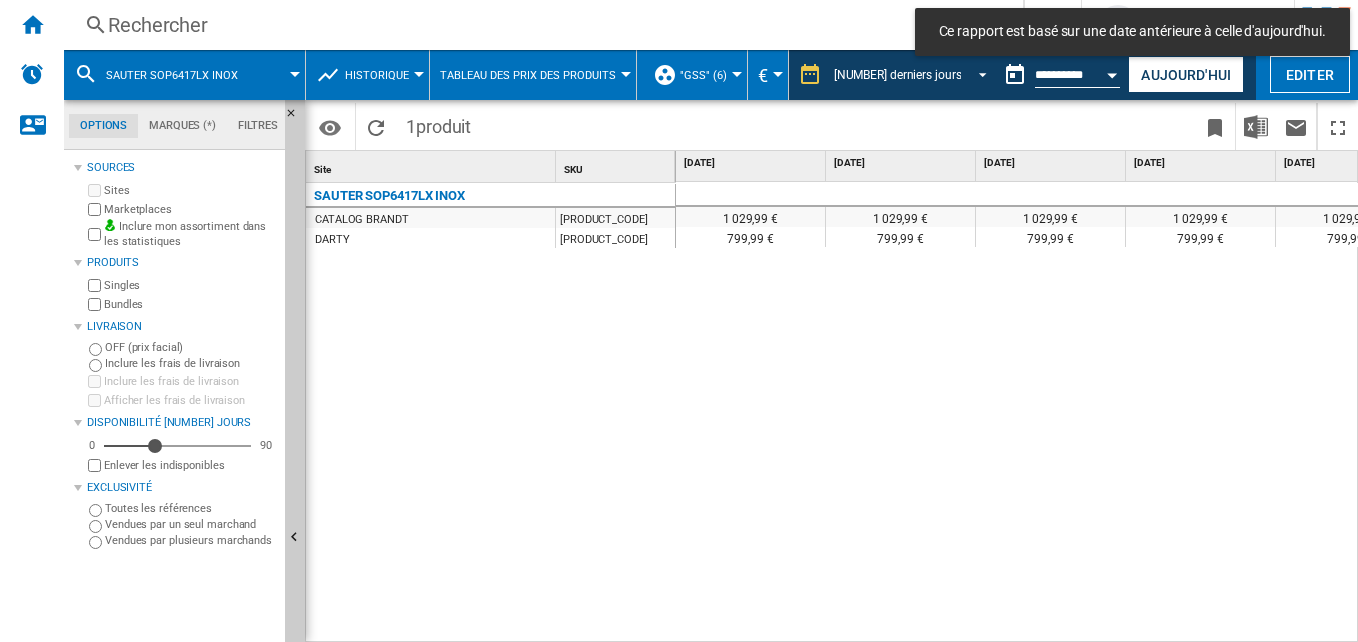 click on "[NUMBER] derniers jours" at bounding box center [898, 75] 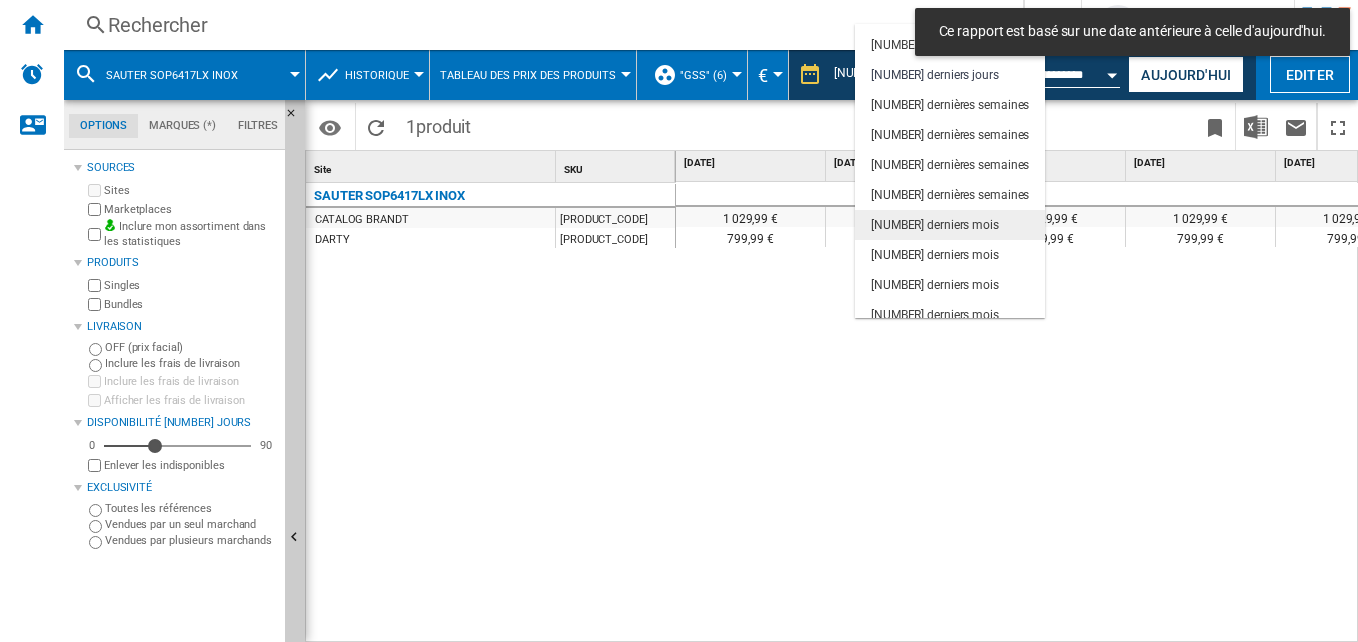 scroll, scrollTop: 126, scrollLeft: 0, axis: vertical 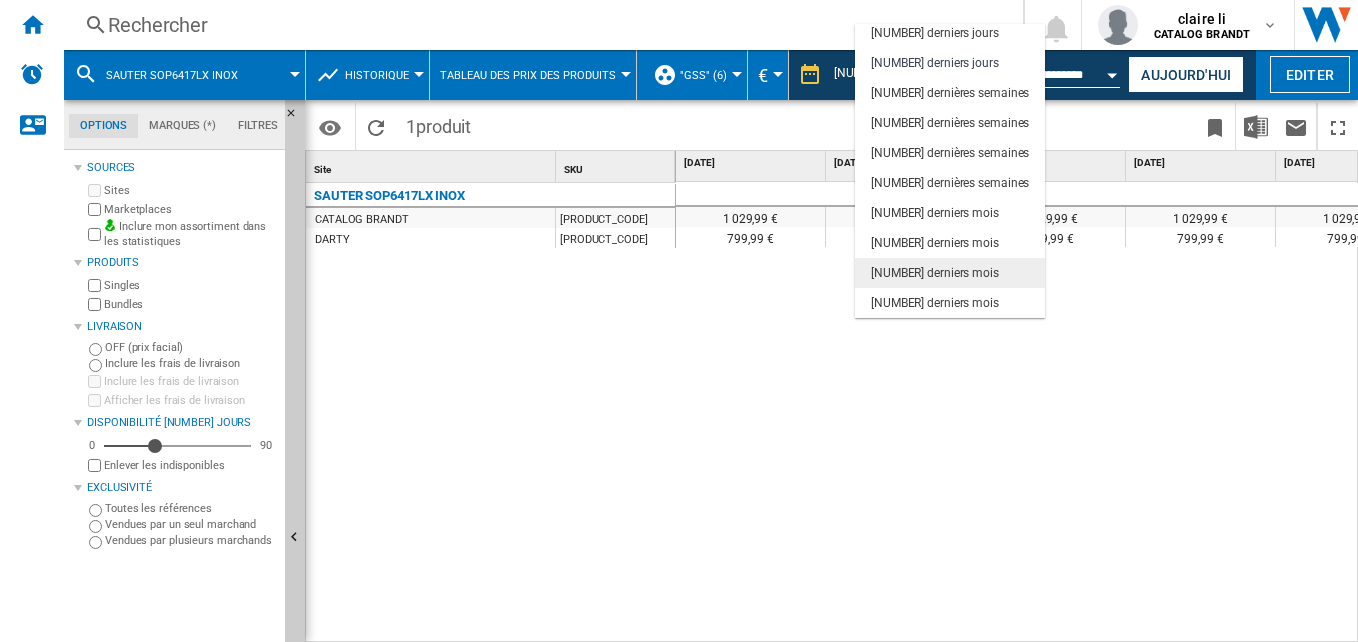 click on "[NUMBER] derniers mois" at bounding box center (935, 273) 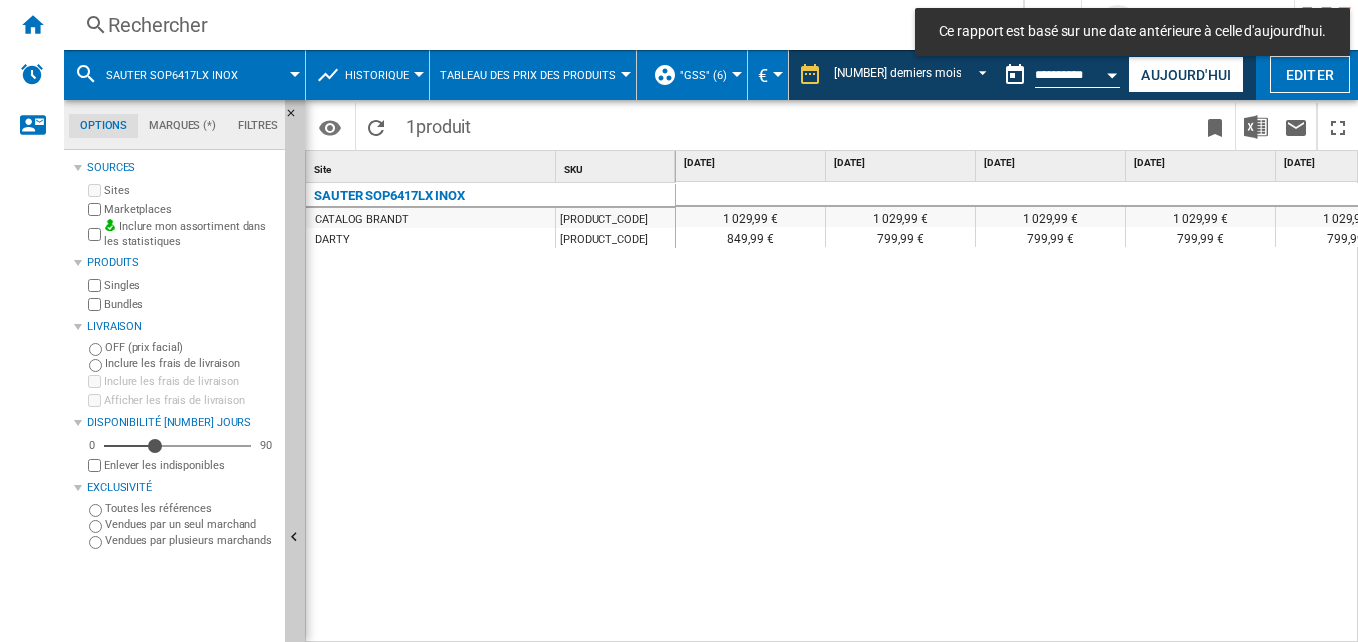 scroll, scrollTop: 0, scrollLeft: 176, axis: horizontal 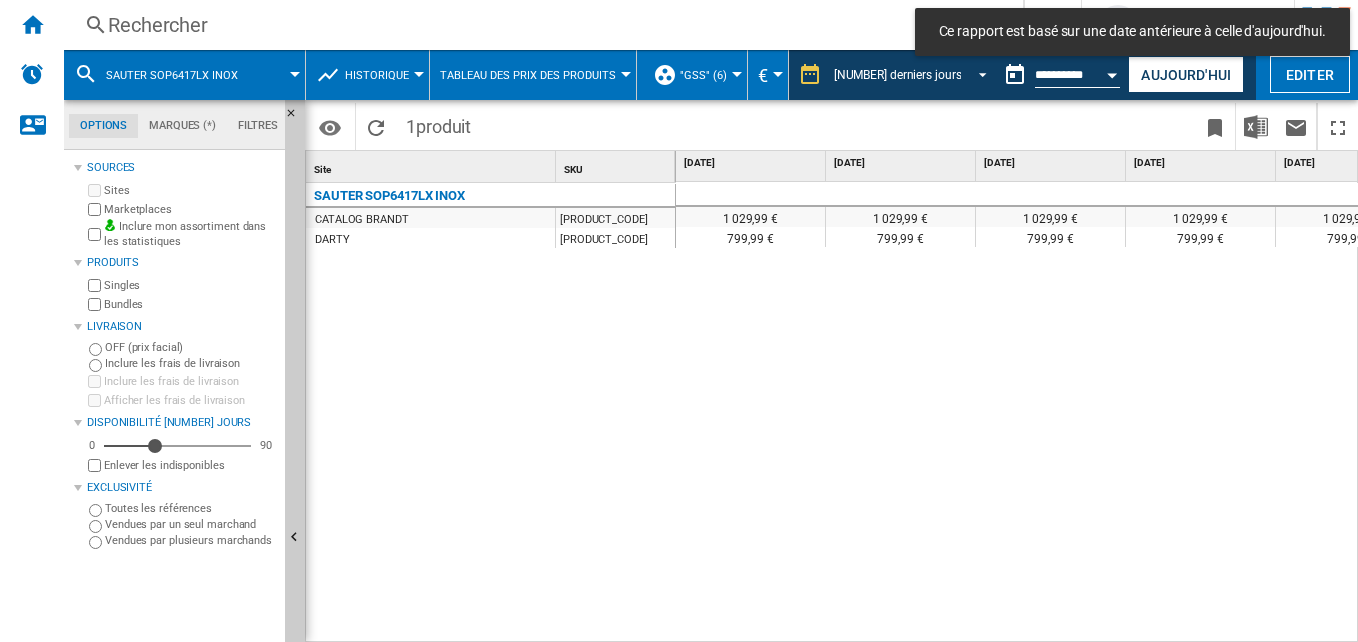 click on "[NUMBER] derniers jours" at bounding box center (898, 75) 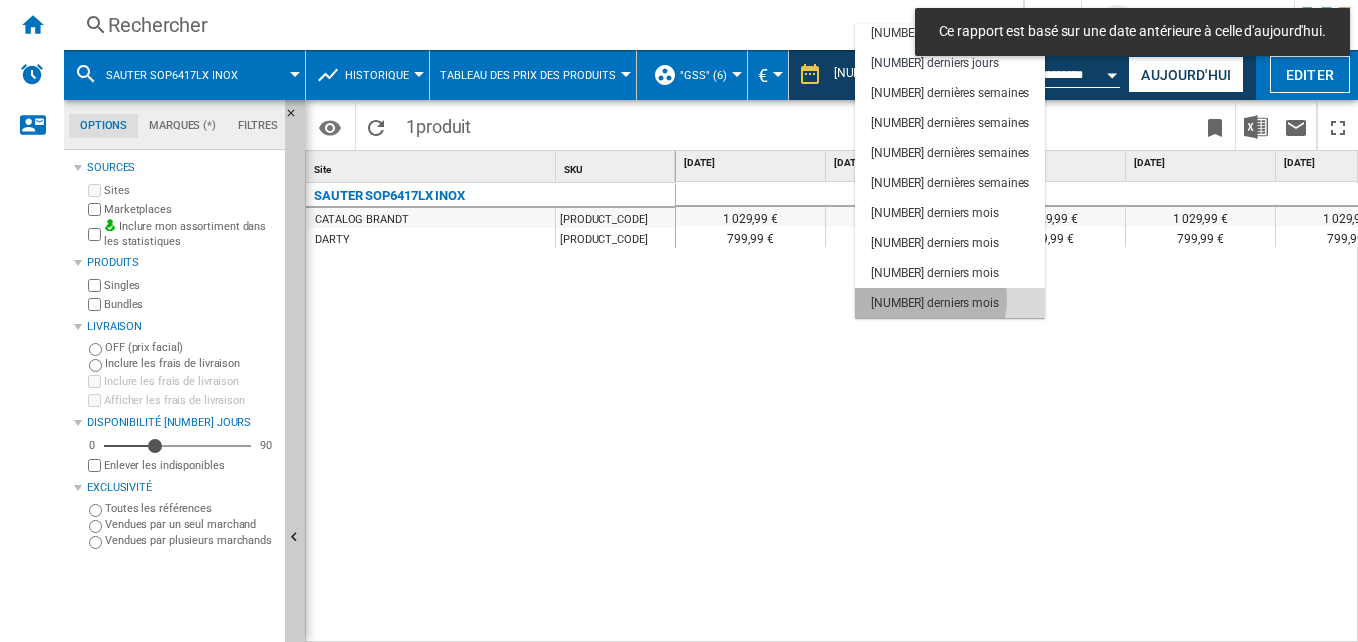 click on "[NUMBER] derniers mois" at bounding box center [935, 303] 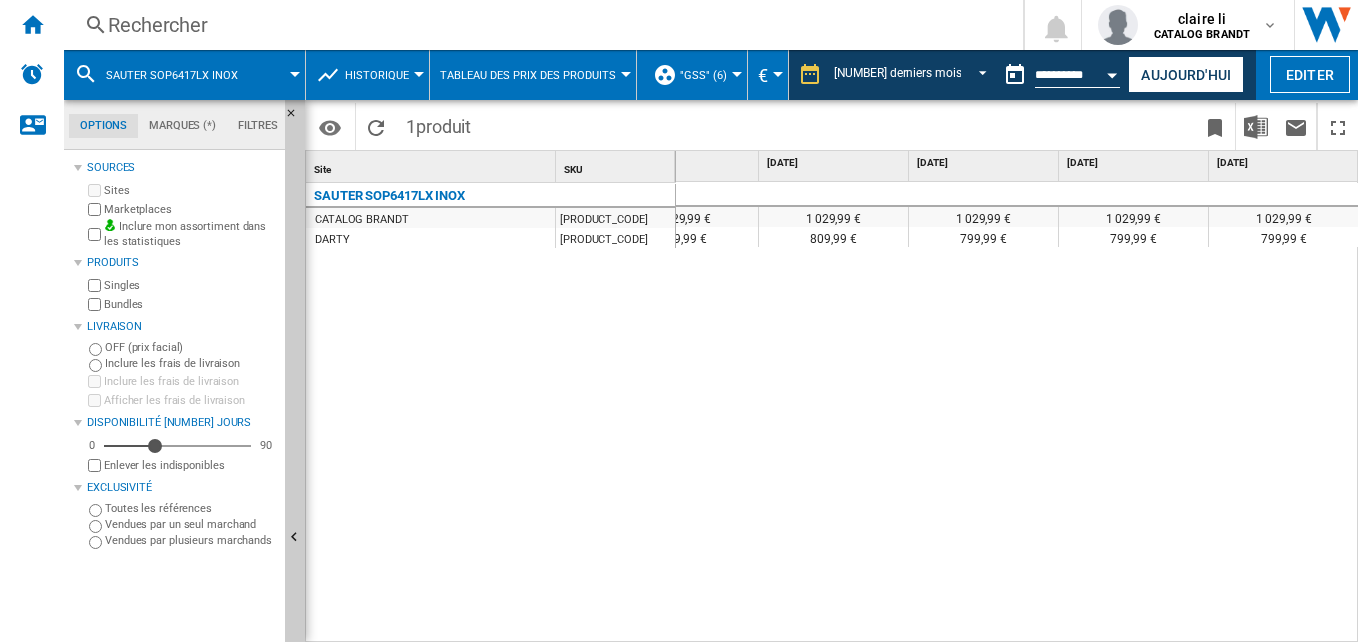 scroll, scrollTop: 0, scrollLeft: 1455, axis: horizontal 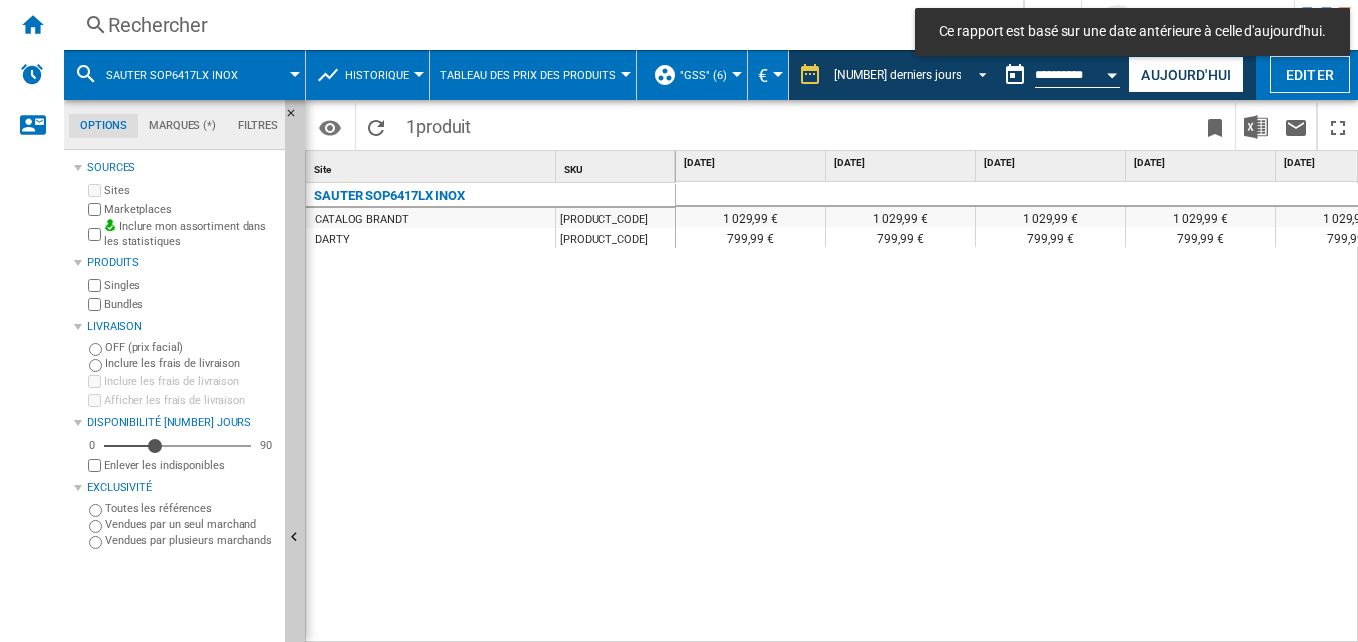 click on "[NUMBER] derniers jours" at bounding box center [898, 75] 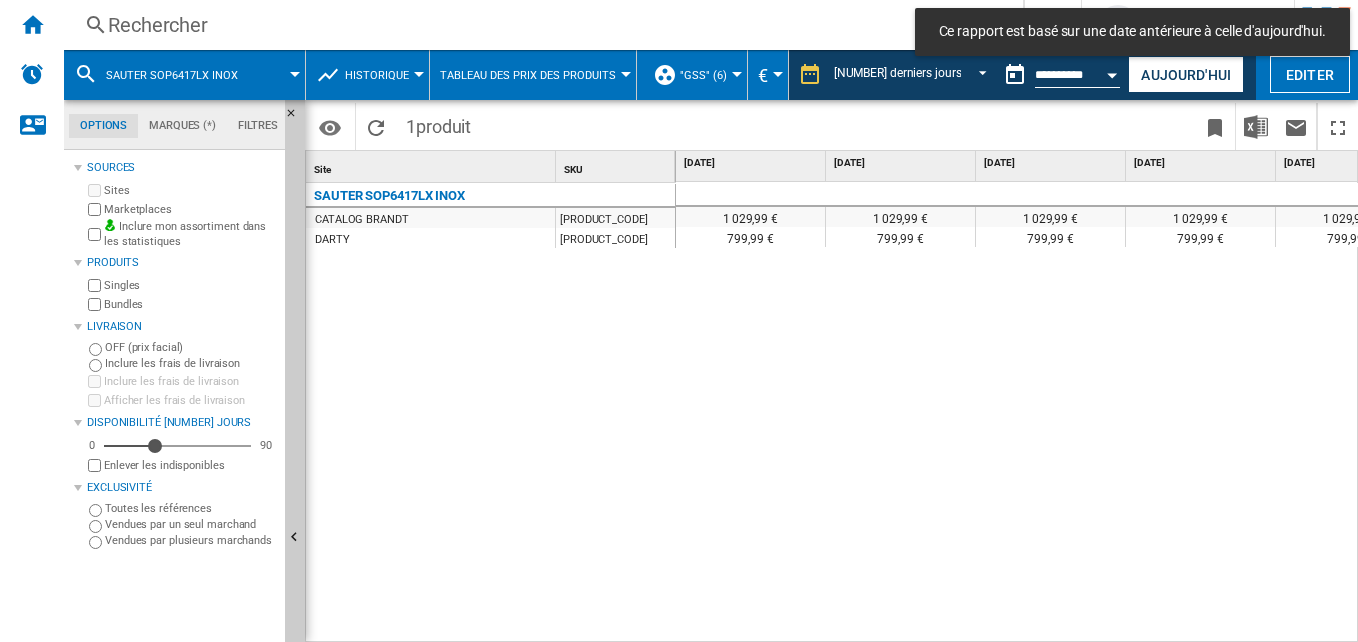 scroll, scrollTop: 114, scrollLeft: 0, axis: vertical 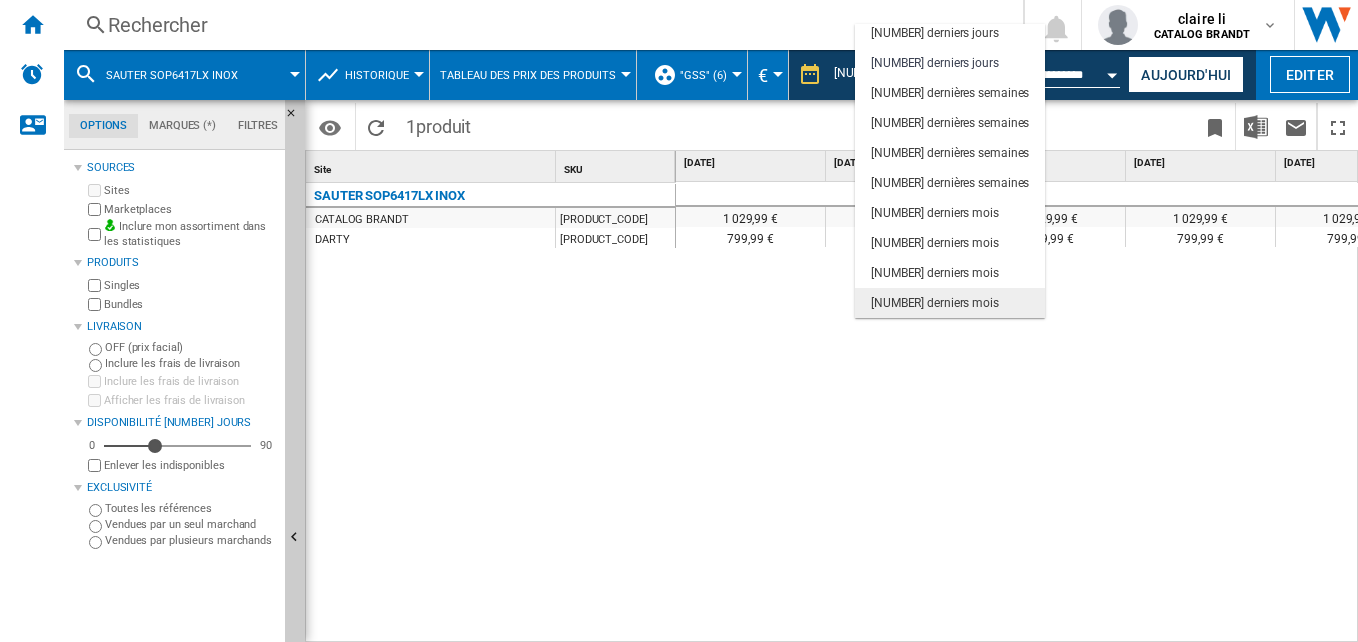 click on "[NUMBER] derniers mois" at bounding box center [950, 303] 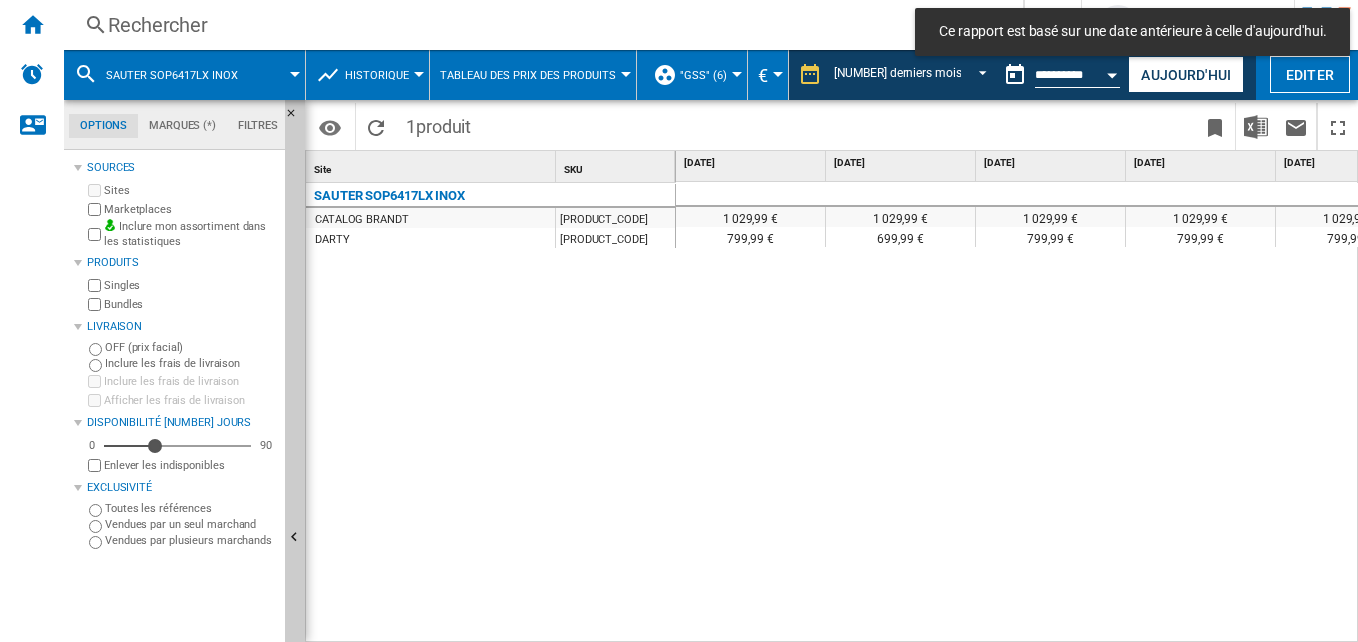 scroll, scrollTop: 0, scrollLeft: 132, axis: horizontal 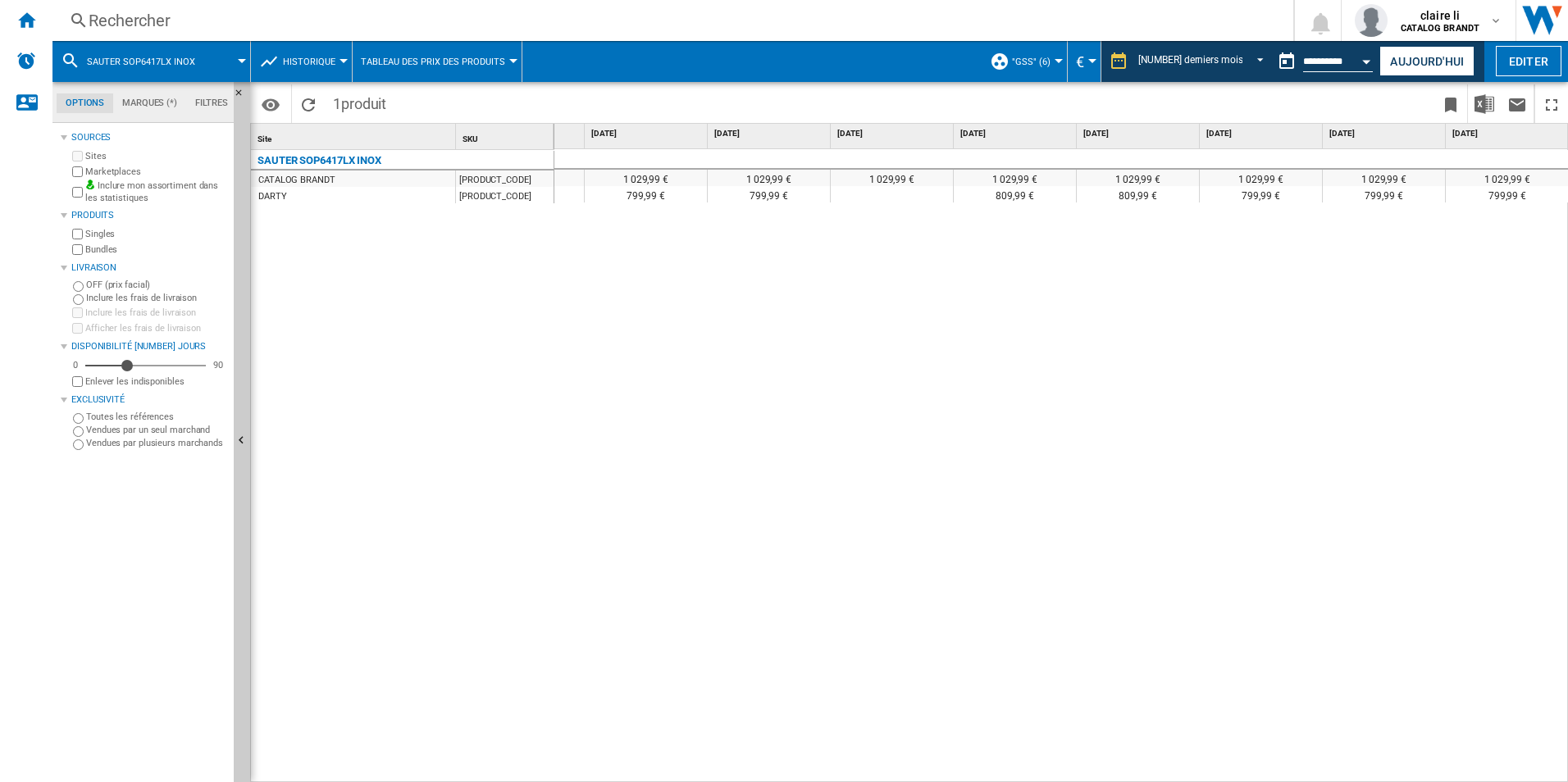 click on "1 029,99 €
1 029,99 €
1 029,99 €
1 029,99 €
1 029,99 €
1 029,99 €
1 029,99 €
1 029,99 €
1 029,99 €
1 029,99 €
1 029,99 €
1 029,99 €
1 029,99 €
1 029,99 €
1 029,99 €
1 029,99 €
1 029,99 €
1 029,99 €
1 029,99 €
799,99 €
699,99 €
799,99 €
799,99 €
799,99 €
849,99 €
849,99 €
799,99 €
799,99 €
799,99 €
799,99 €
799,99 €
799,99 €
809,99 €
809,99 €
799,99 €
799,99 €
799,99 €" at bounding box center (1061, 466) 